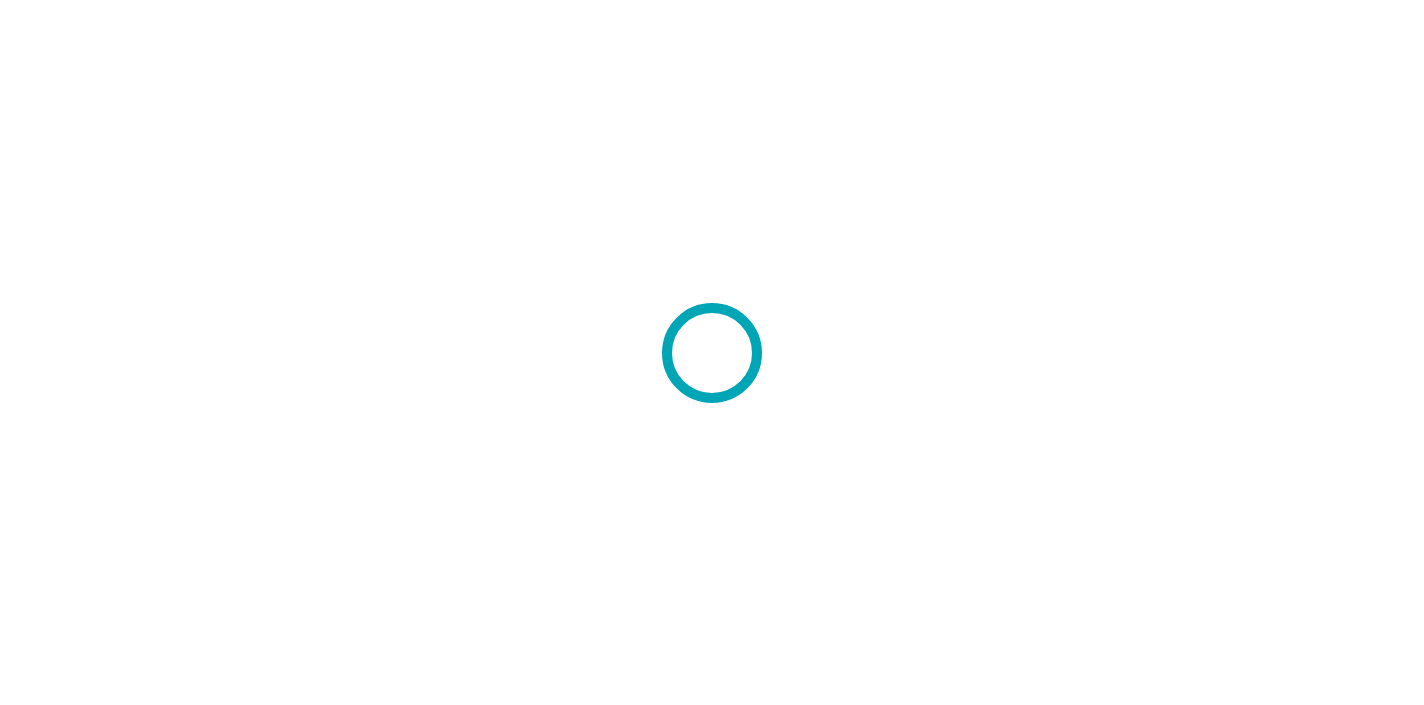 scroll, scrollTop: 0, scrollLeft: 0, axis: both 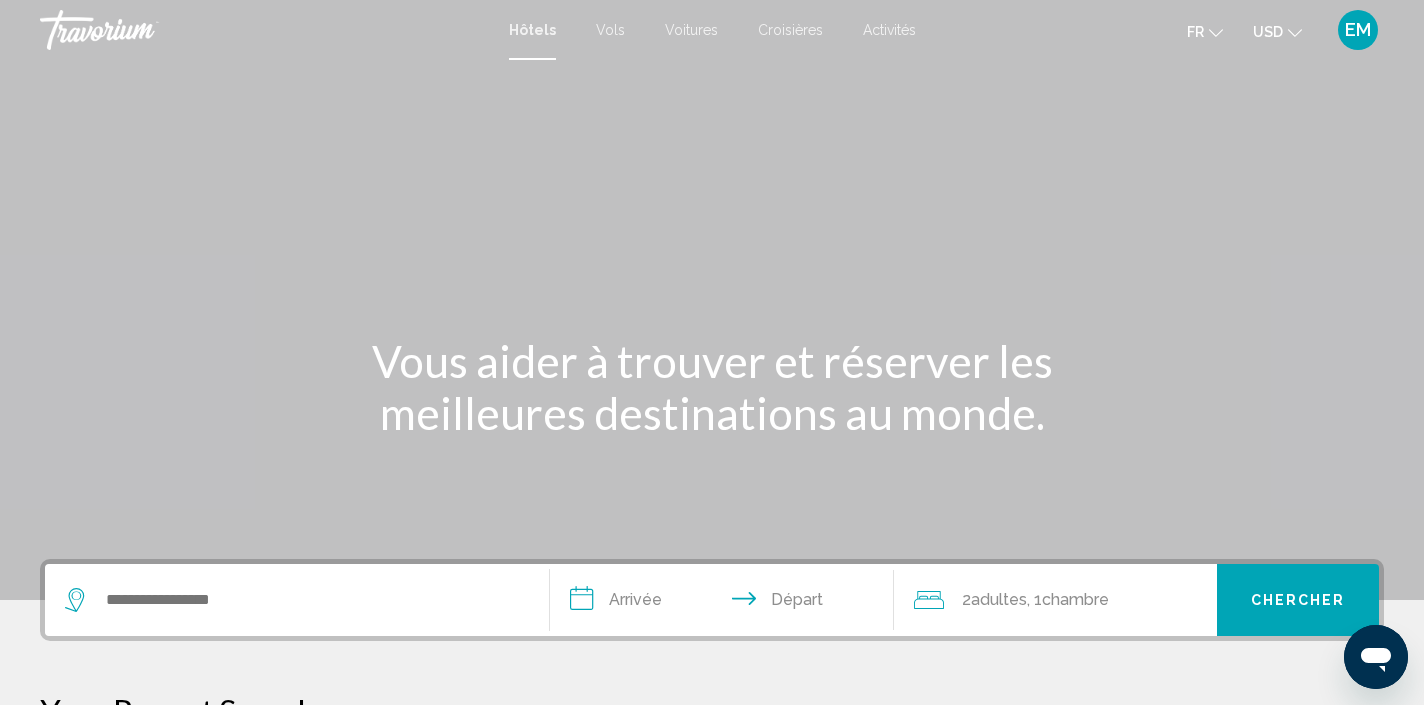 click on "USD
USD ($) MXN (Mex$) CAD (Can$) GBP (£) EUR (€) AUD (A$) NZD (NZ$) CNY (CN¥)" 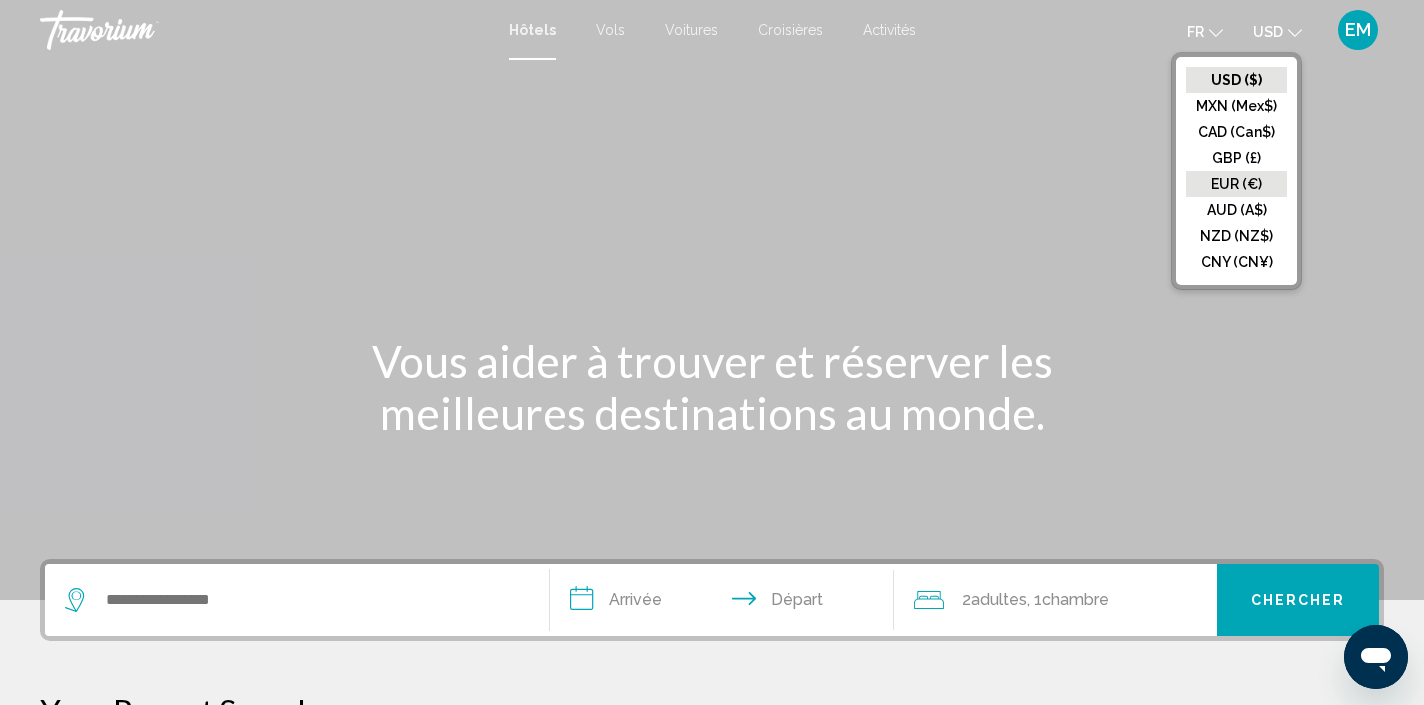 click on "EUR (€)" 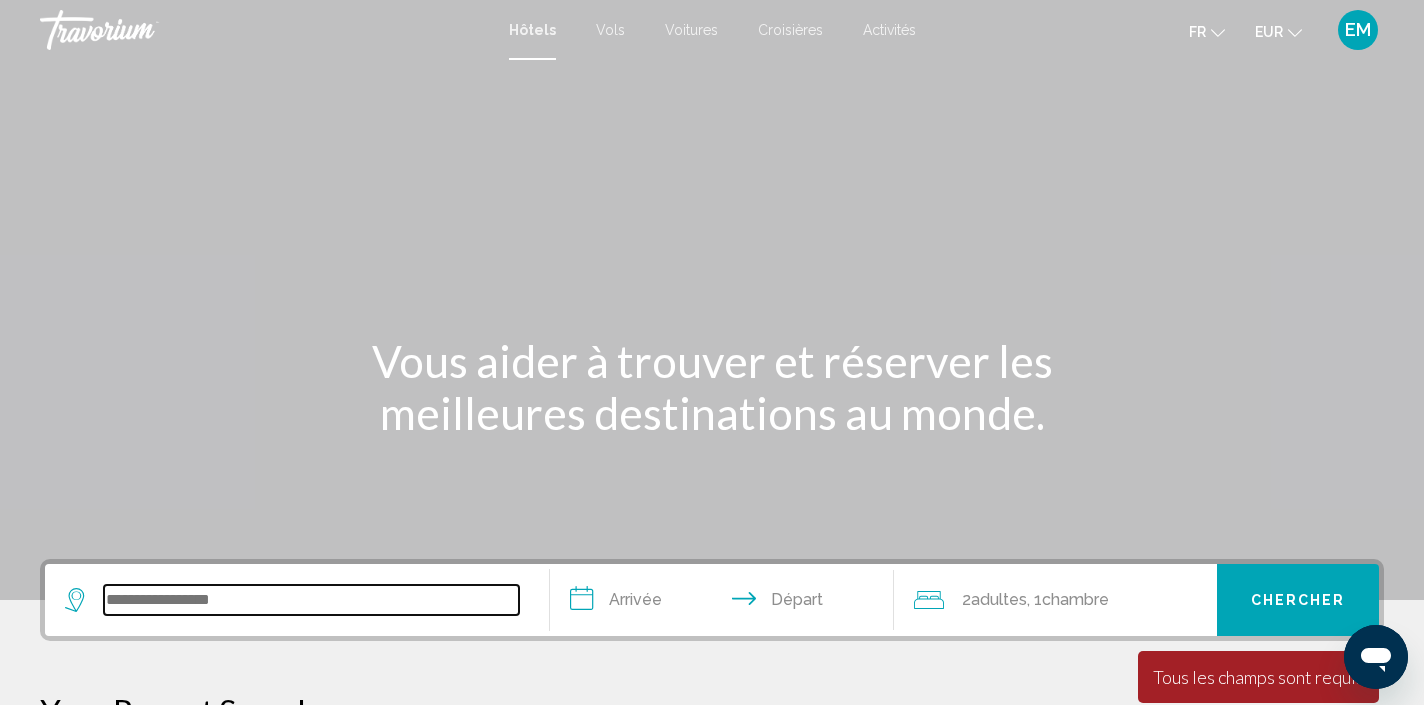 click at bounding box center (311, 600) 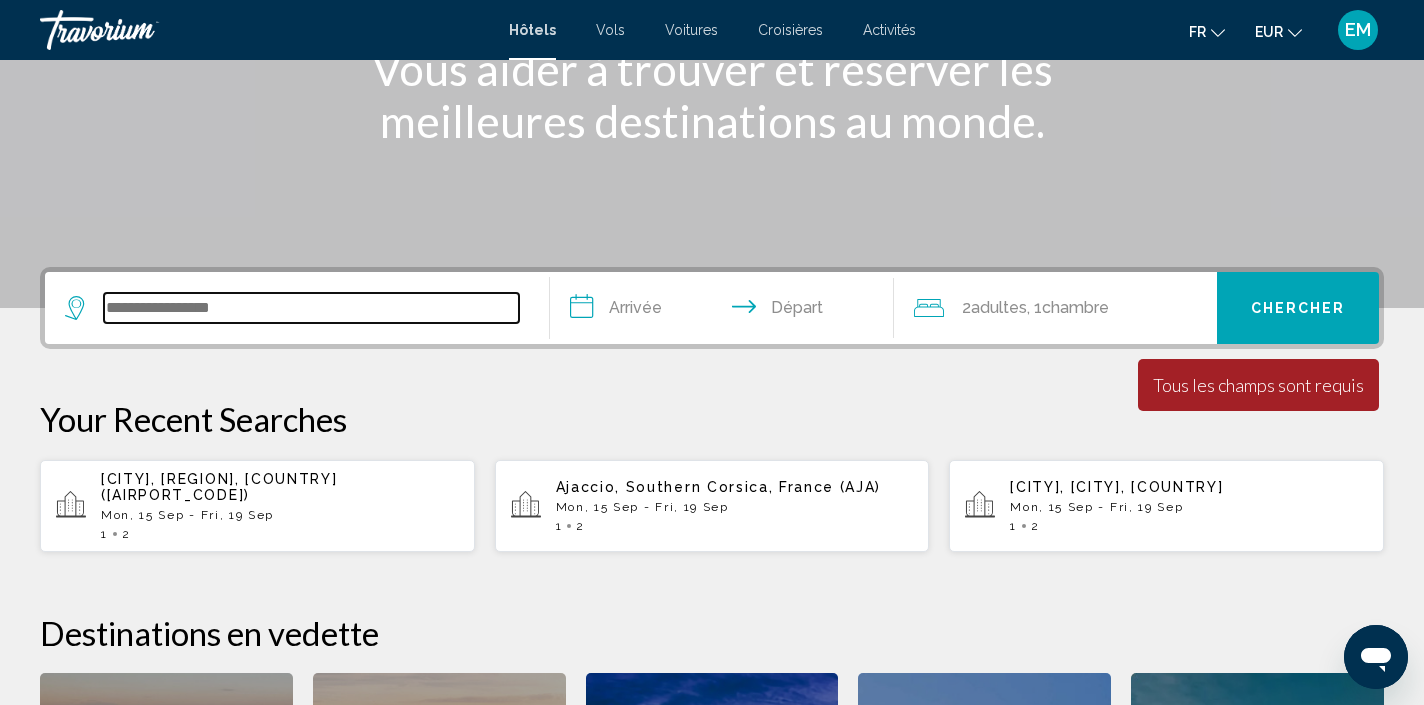 scroll, scrollTop: 494, scrollLeft: 0, axis: vertical 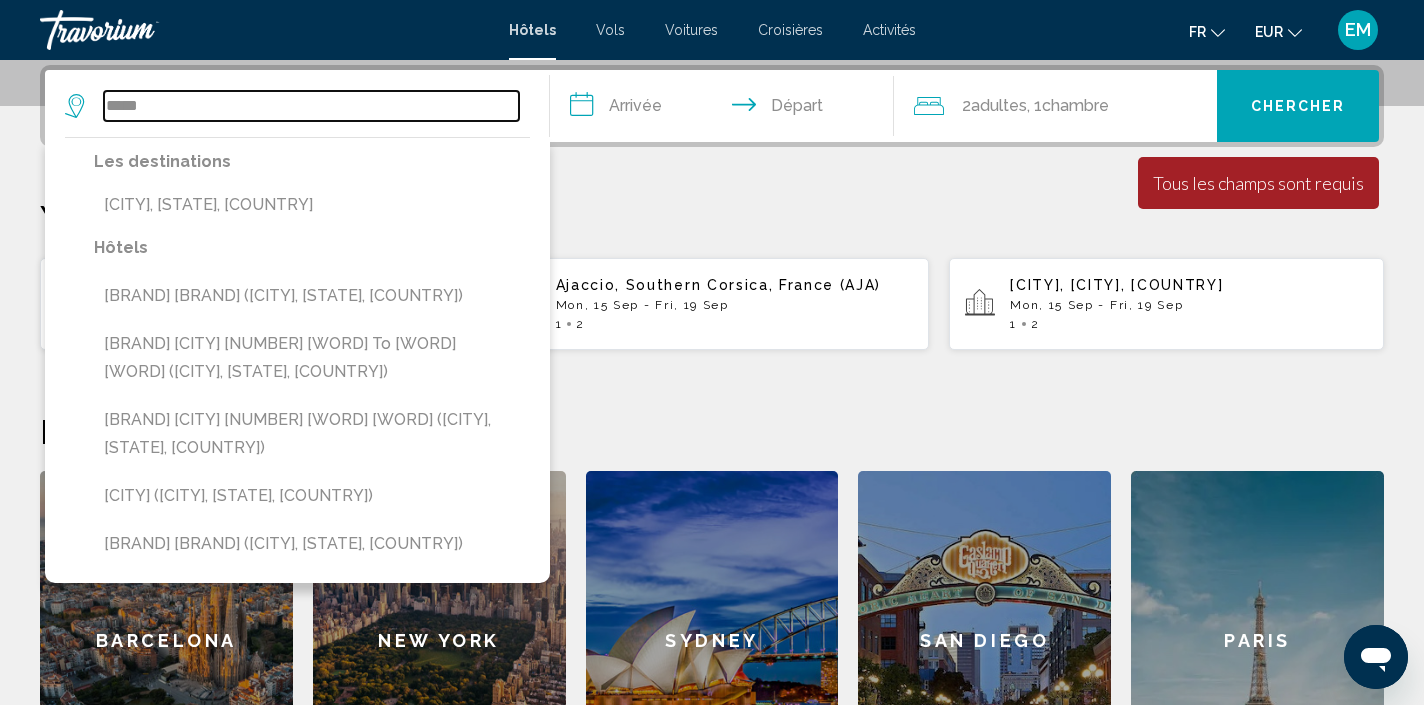 drag, startPoint x: 209, startPoint y: 101, endPoint x: 87, endPoint y: 105, distance: 122.06556 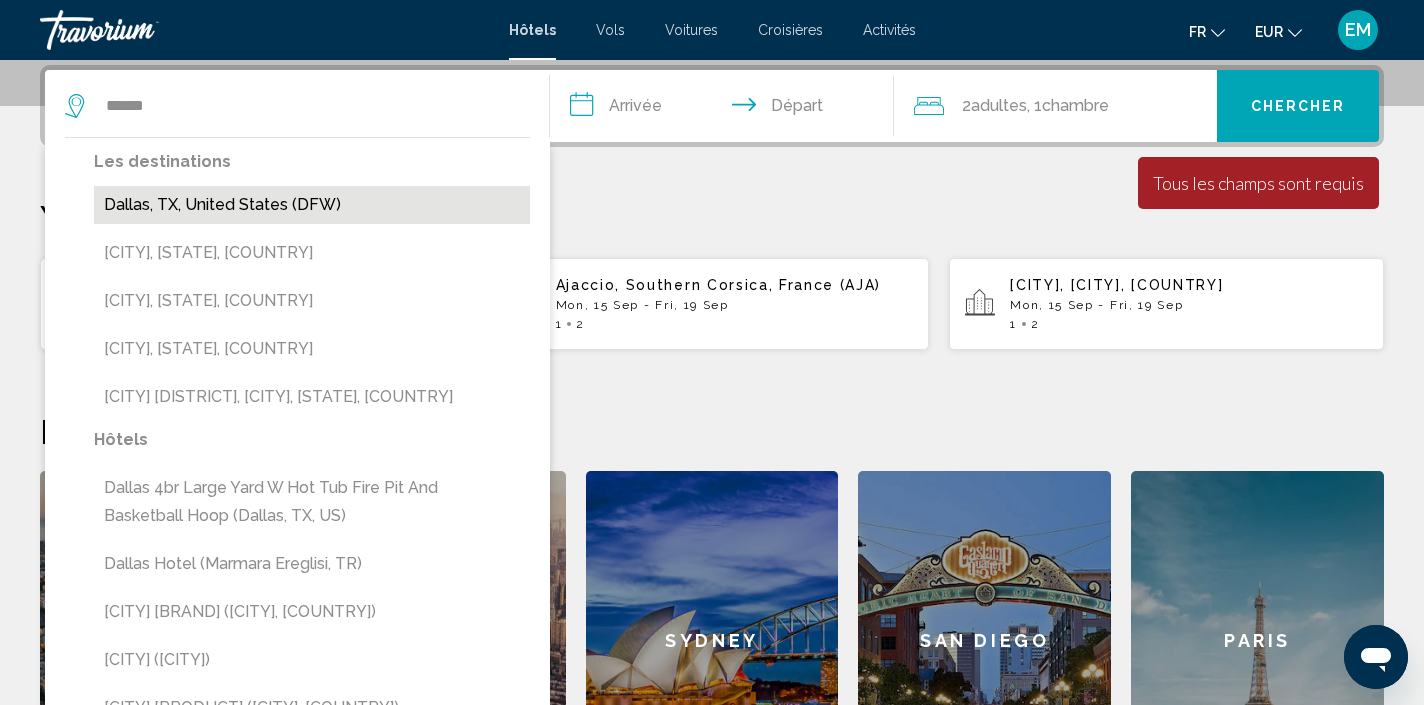 click on "Dallas, TX, United States (DFW)" at bounding box center (312, 205) 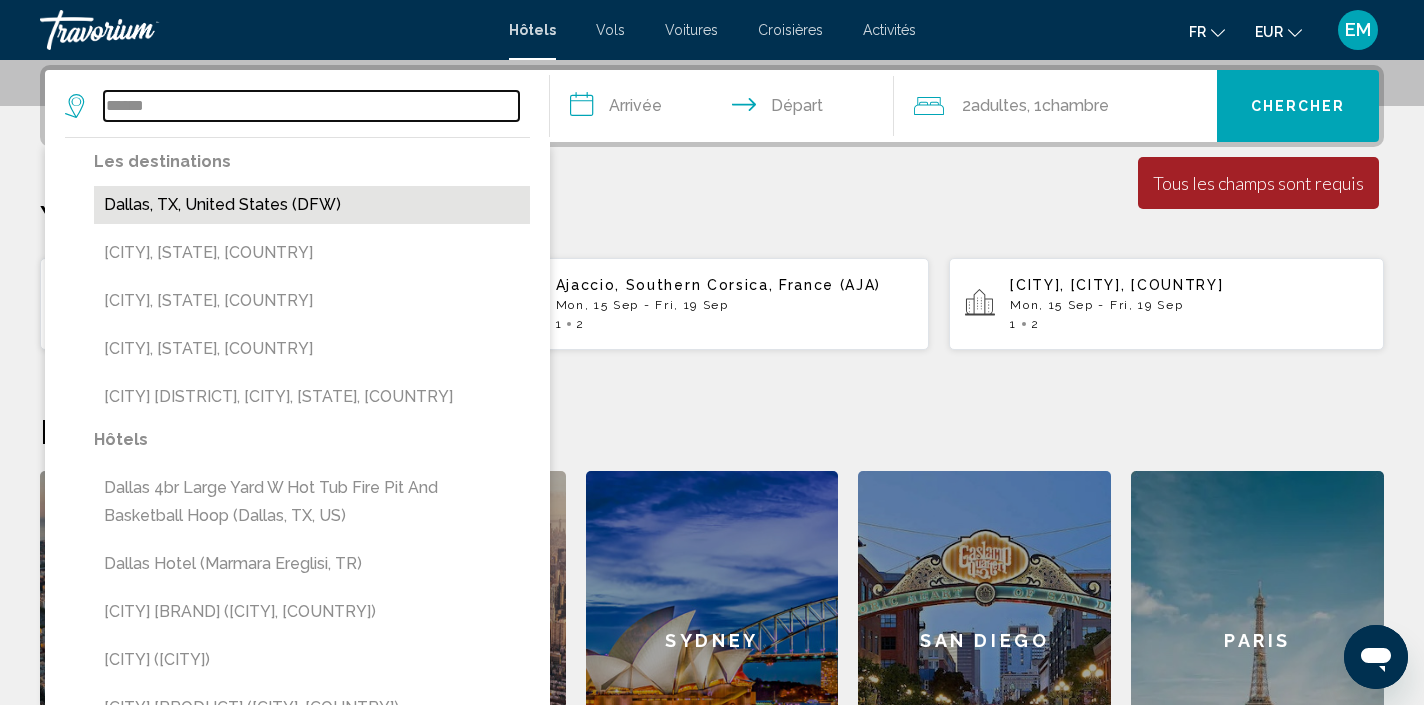 type on "**********" 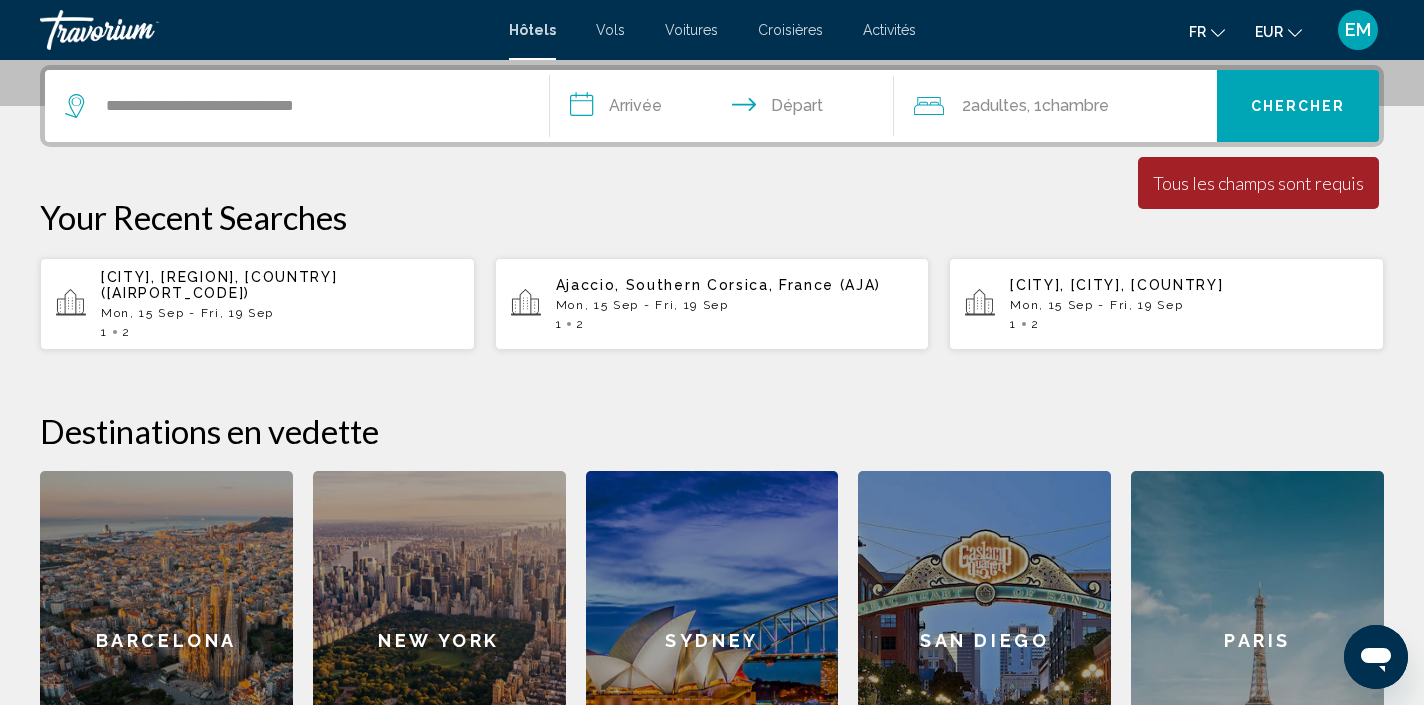 click on "**********" at bounding box center [726, 109] 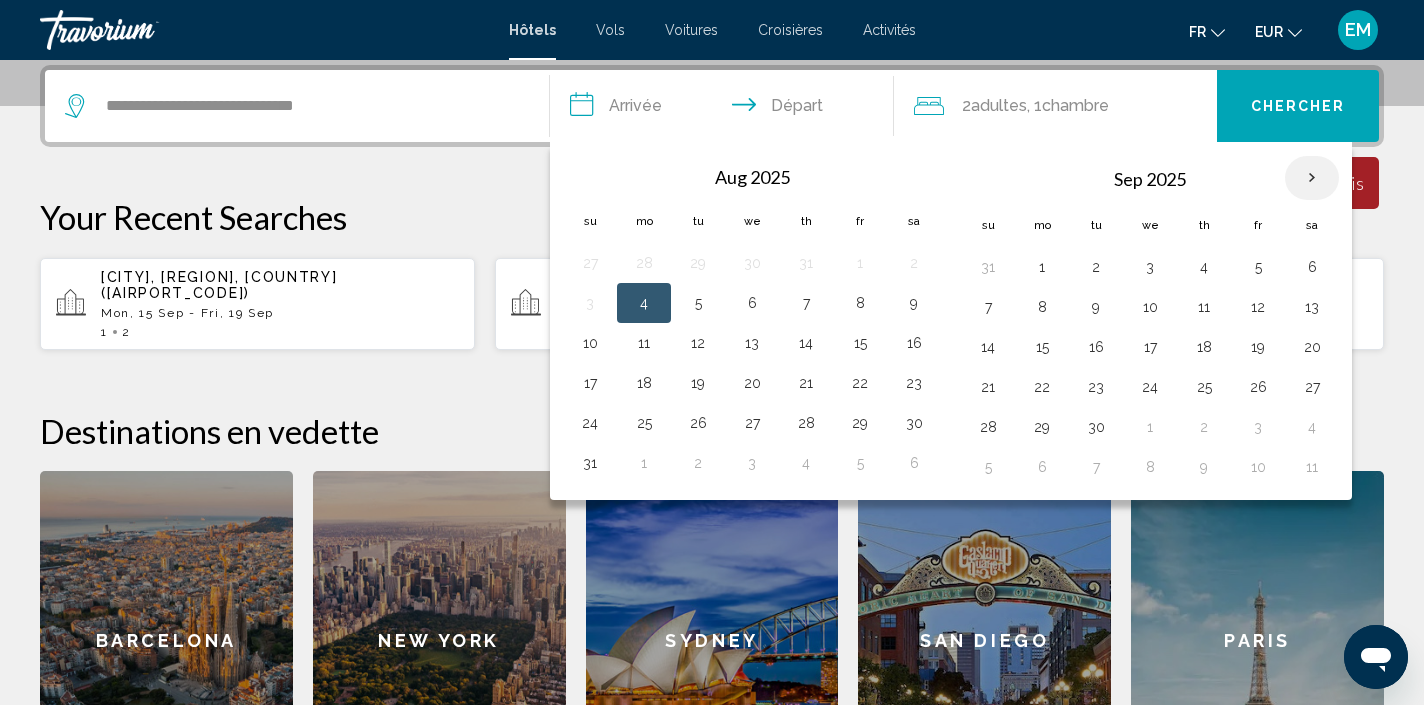 click at bounding box center (1312, 178) 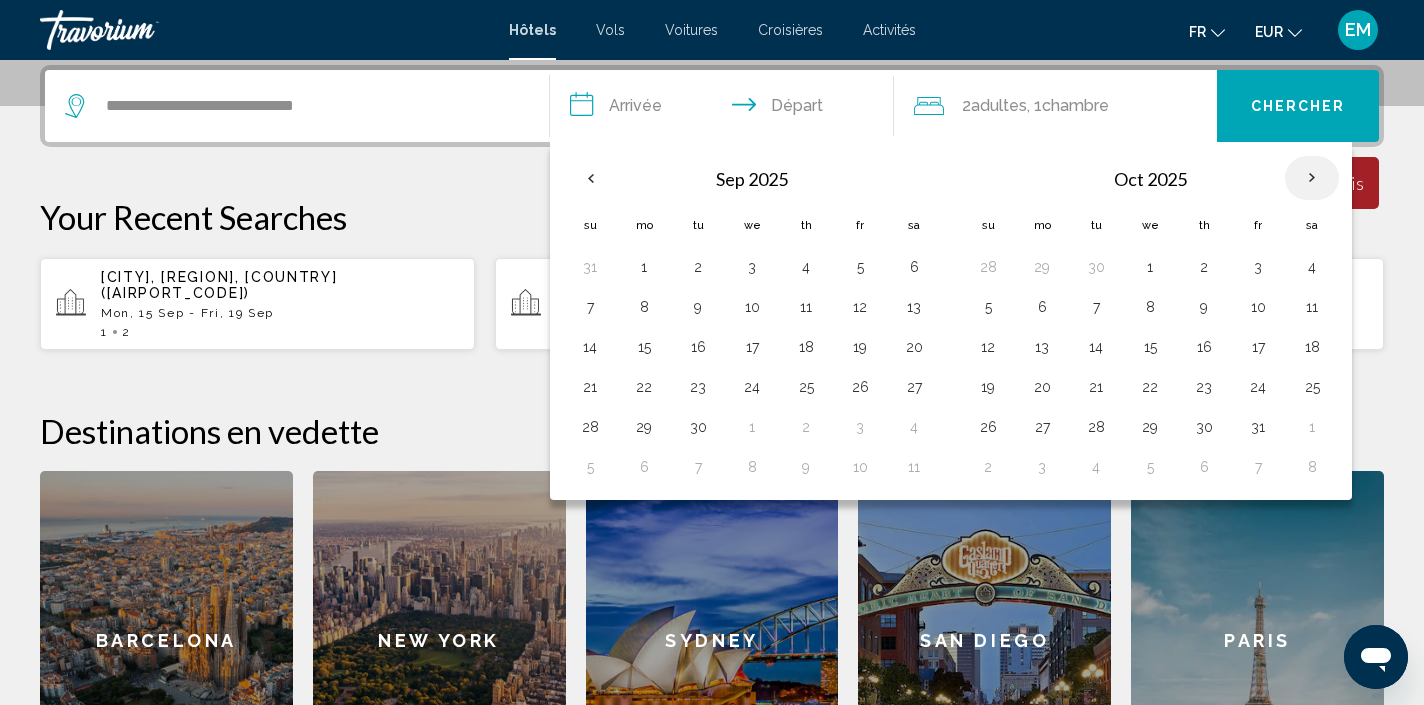 click at bounding box center [1312, 178] 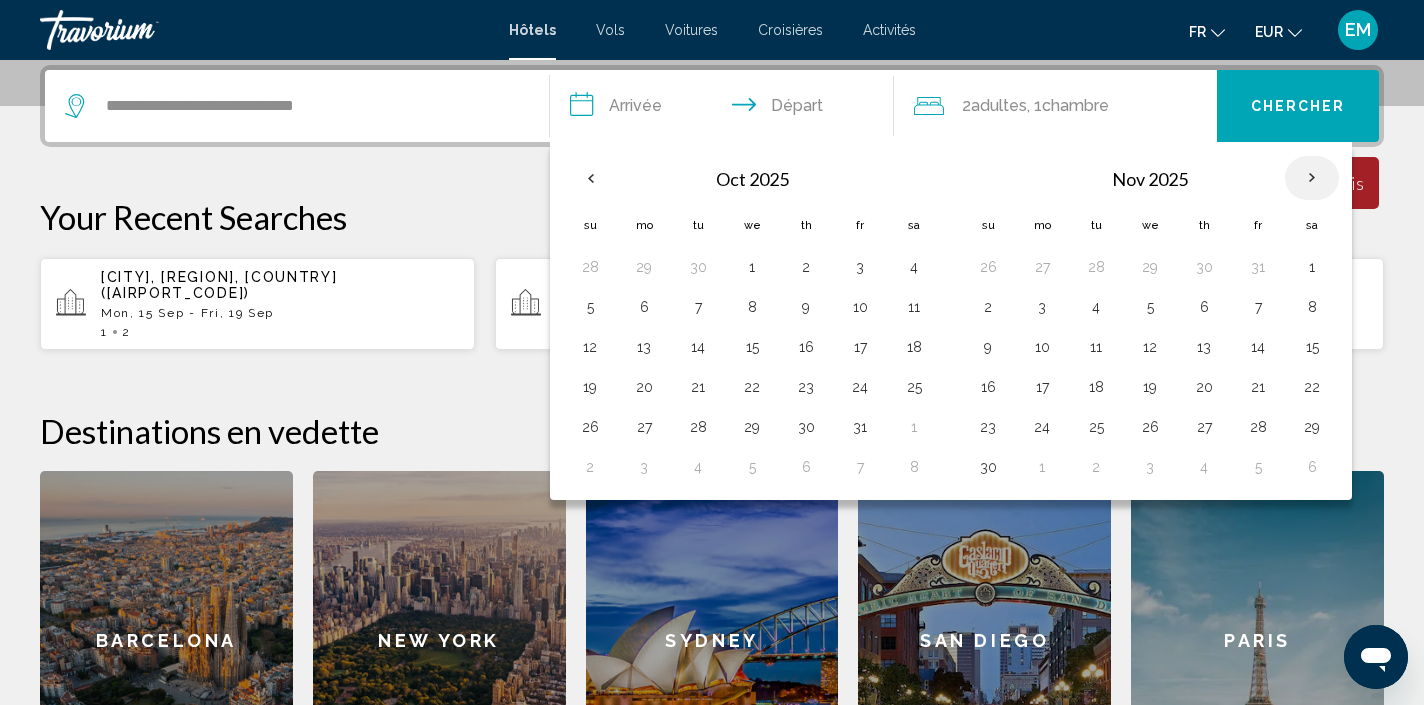 click at bounding box center [1312, 178] 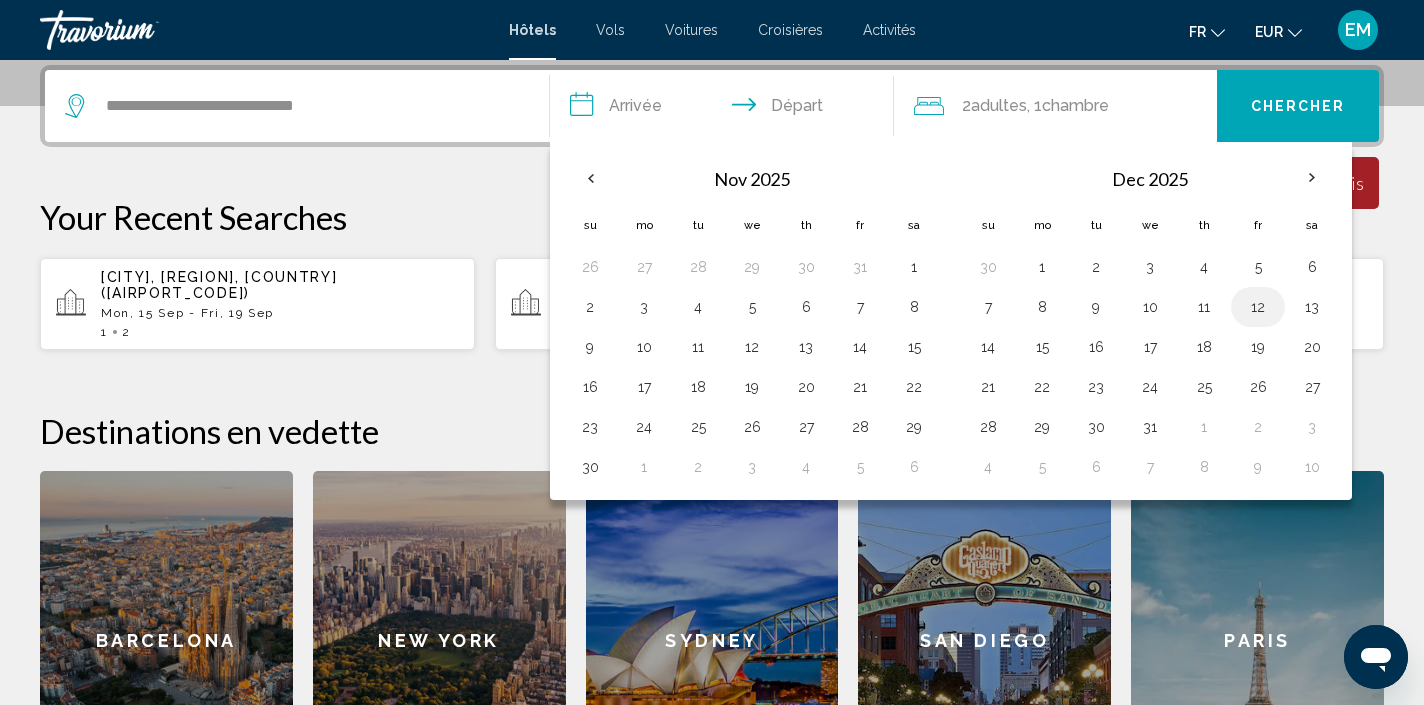 click on "12" at bounding box center (1258, 307) 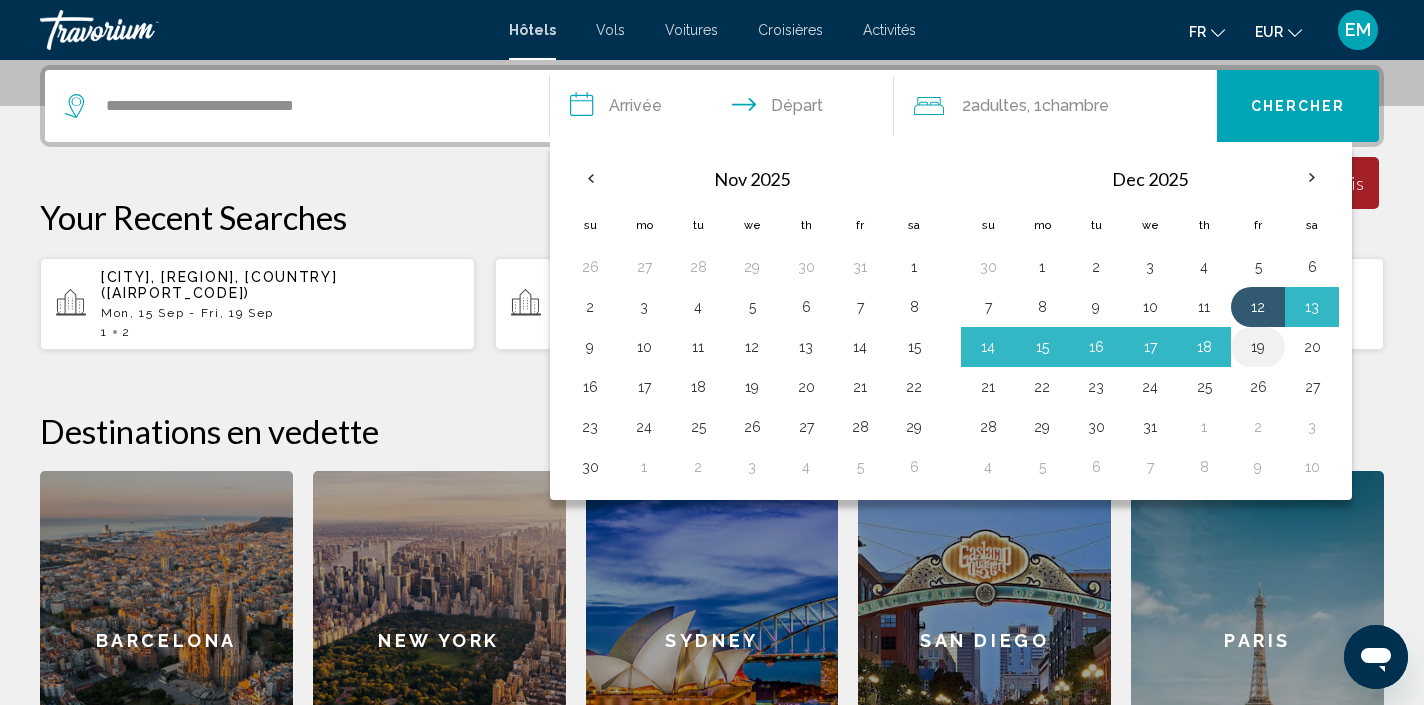 click on "19" at bounding box center [1258, 347] 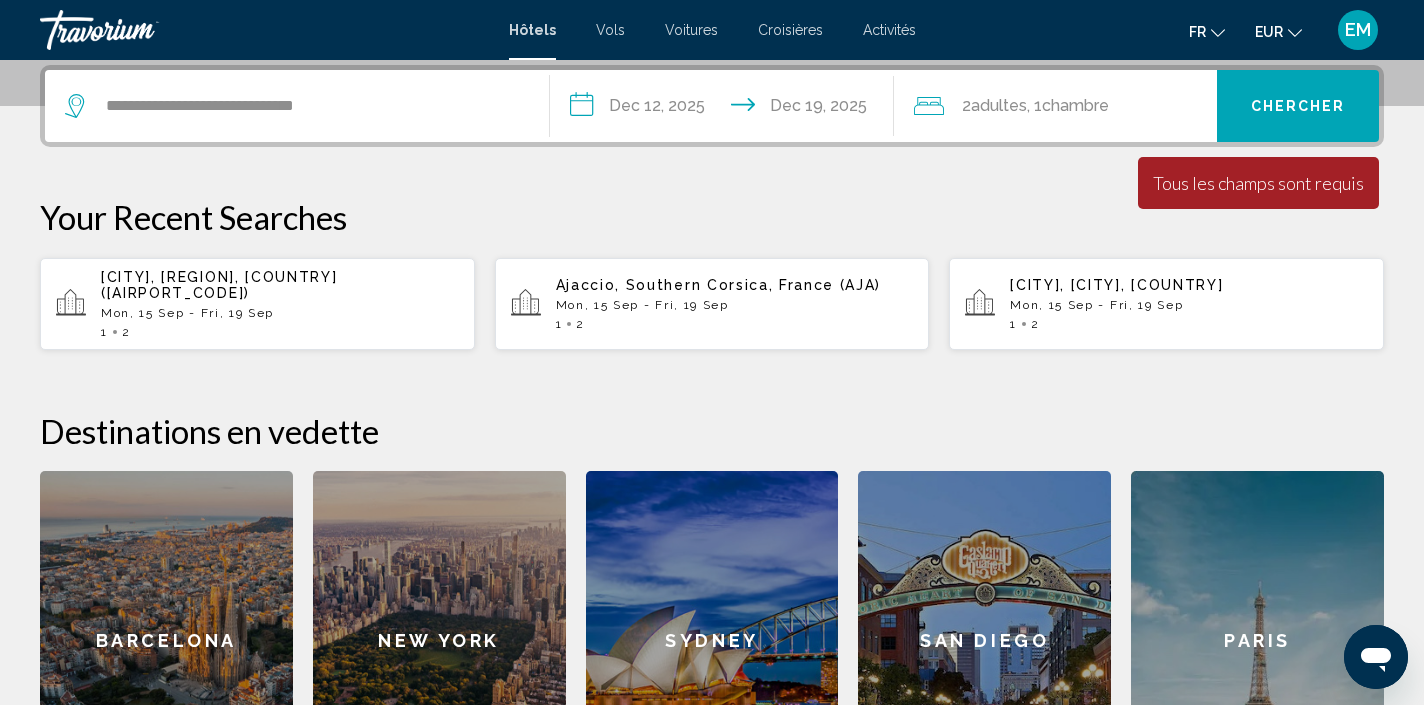 click on "Chercher" at bounding box center (1298, 106) 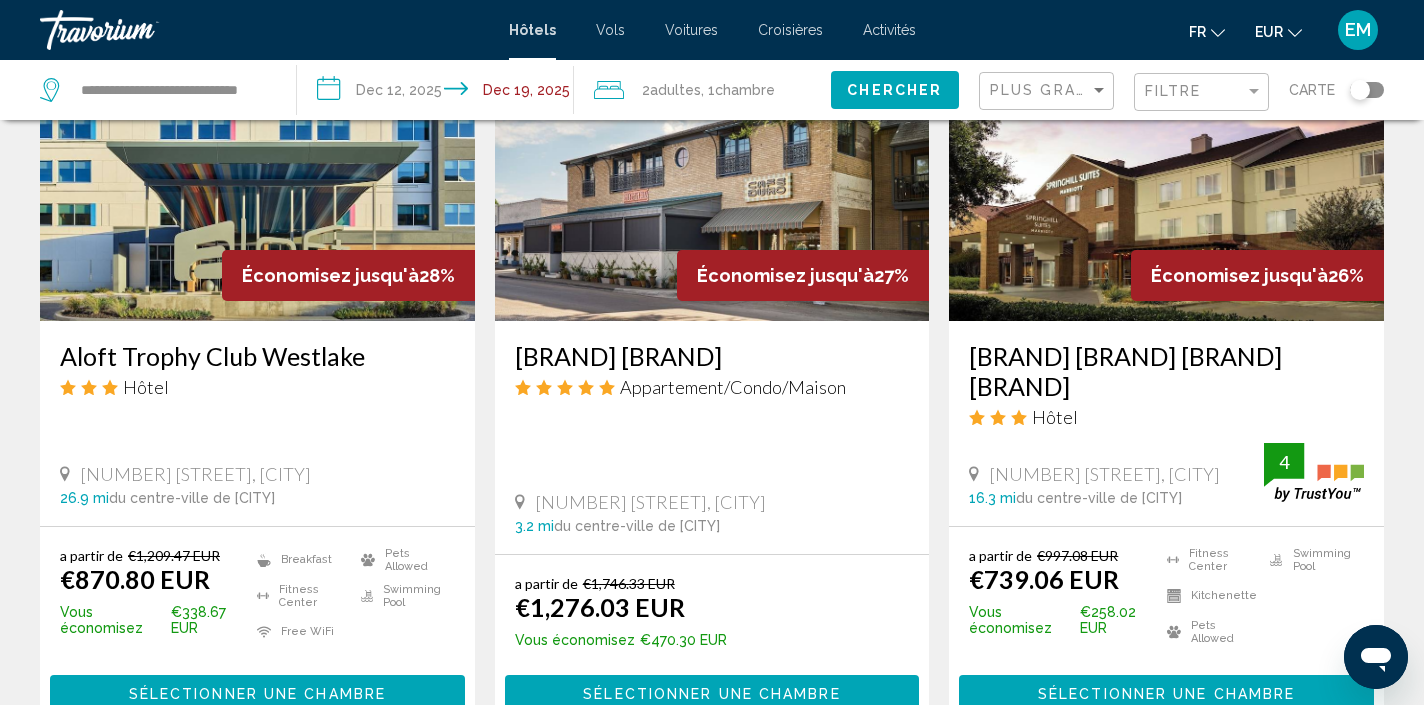 scroll, scrollTop: 2819, scrollLeft: 0, axis: vertical 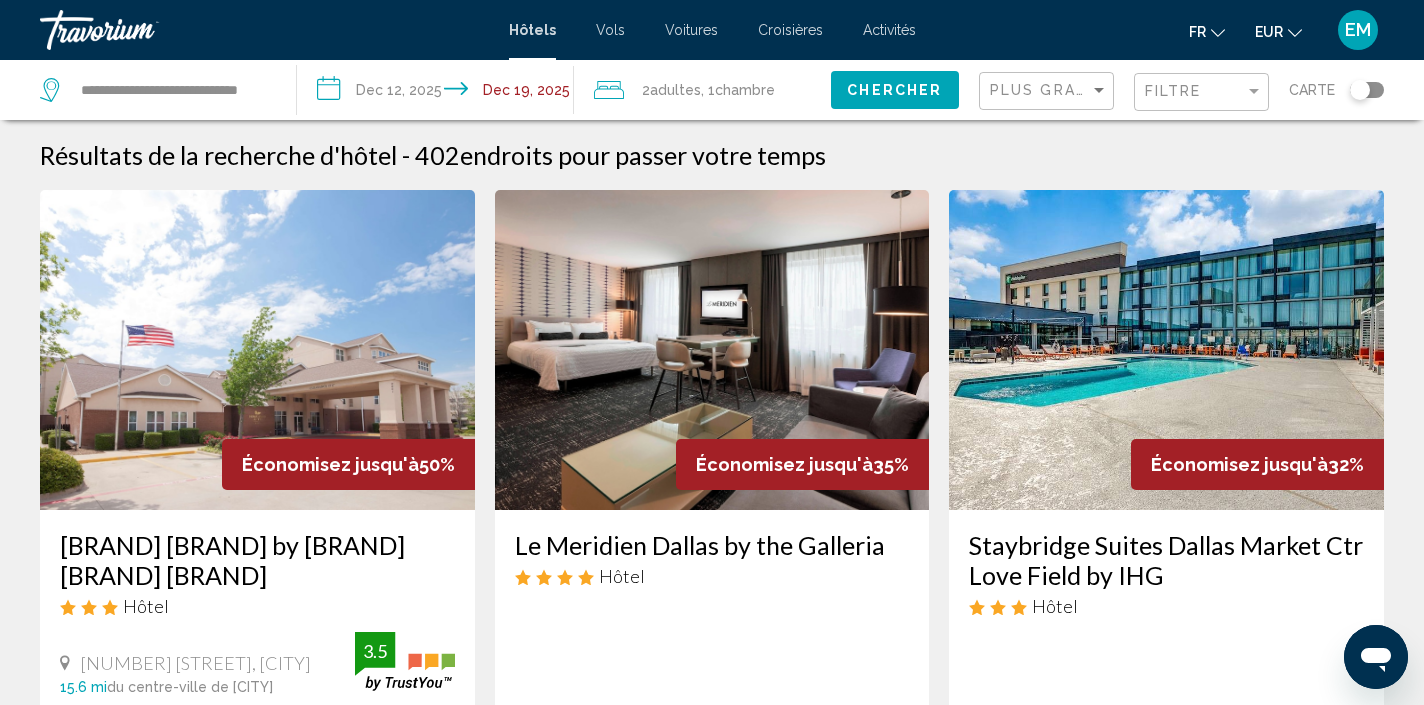 click on "Hôtels Vols Voitures Croisières Activités Hôtels Vols Voitures Croisières Activités fr
English Español Français Italiano Português русский EUR
USD ($) MXN (Mex$) CAD (Can$) GBP (£) EUR (€) AUD (A$) NZD (NZ$) CNY (CN¥) EM Se connecter" at bounding box center [712, 30] 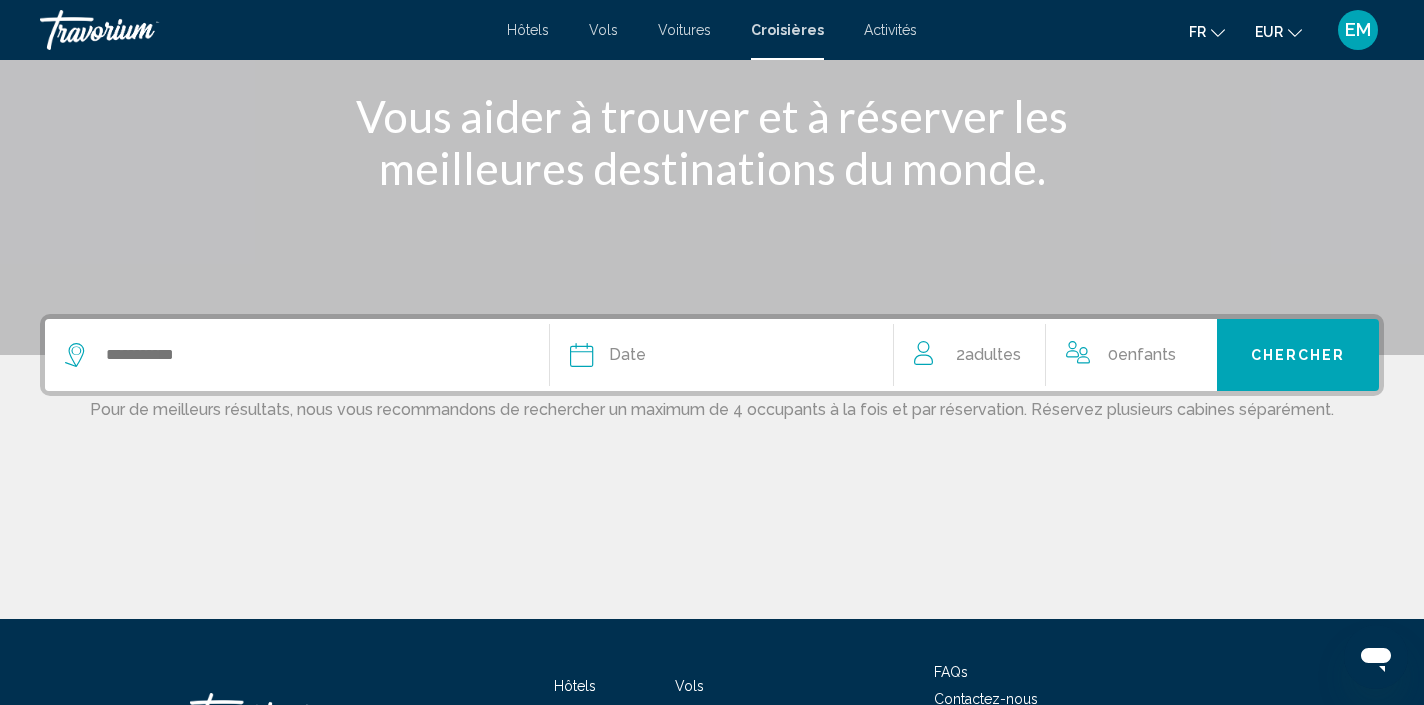 scroll, scrollTop: 246, scrollLeft: 0, axis: vertical 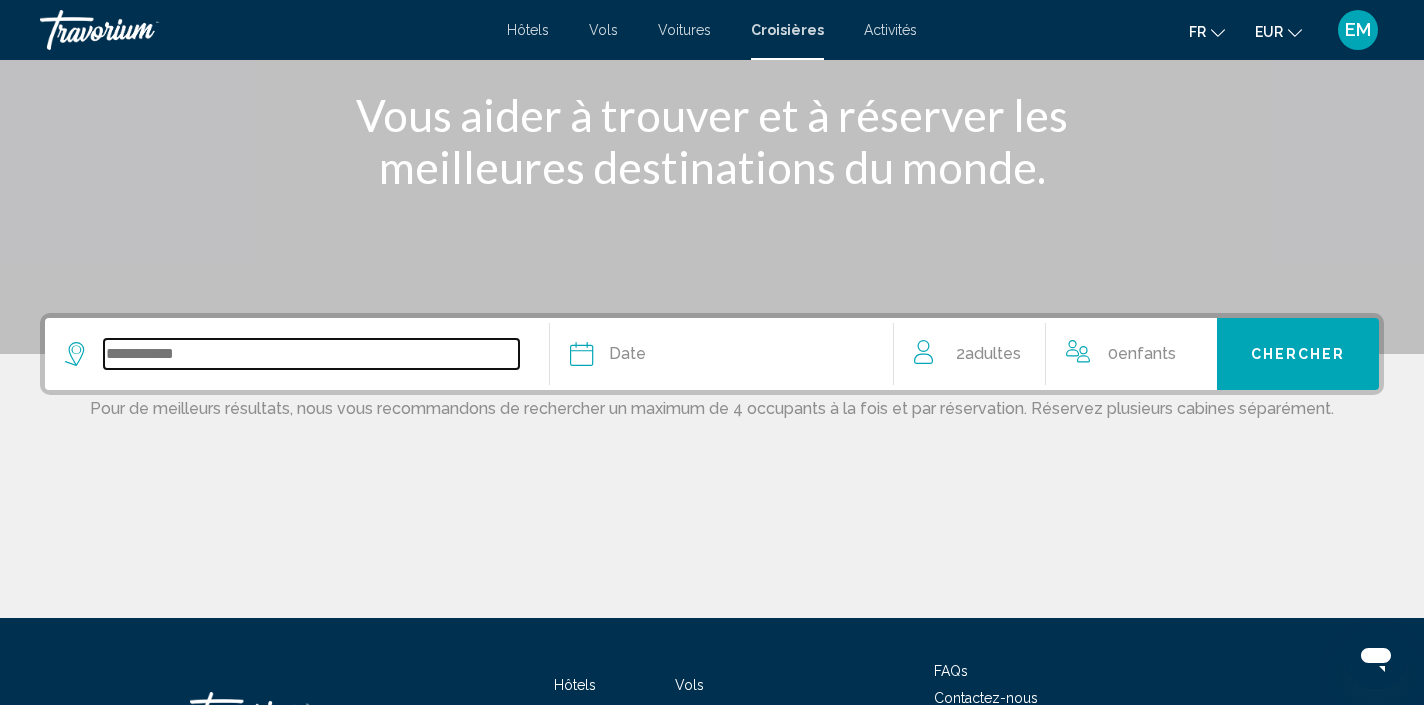 click at bounding box center [311, 354] 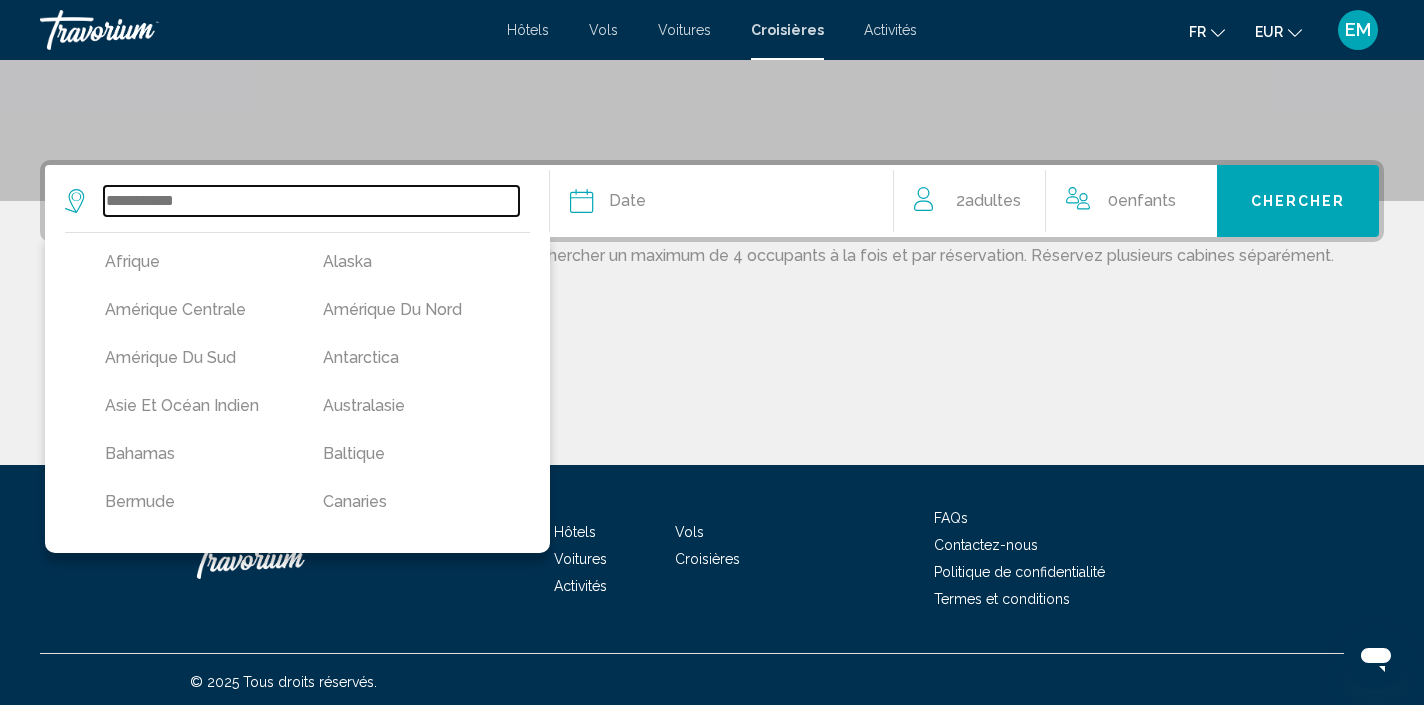 scroll, scrollTop: 404, scrollLeft: 0, axis: vertical 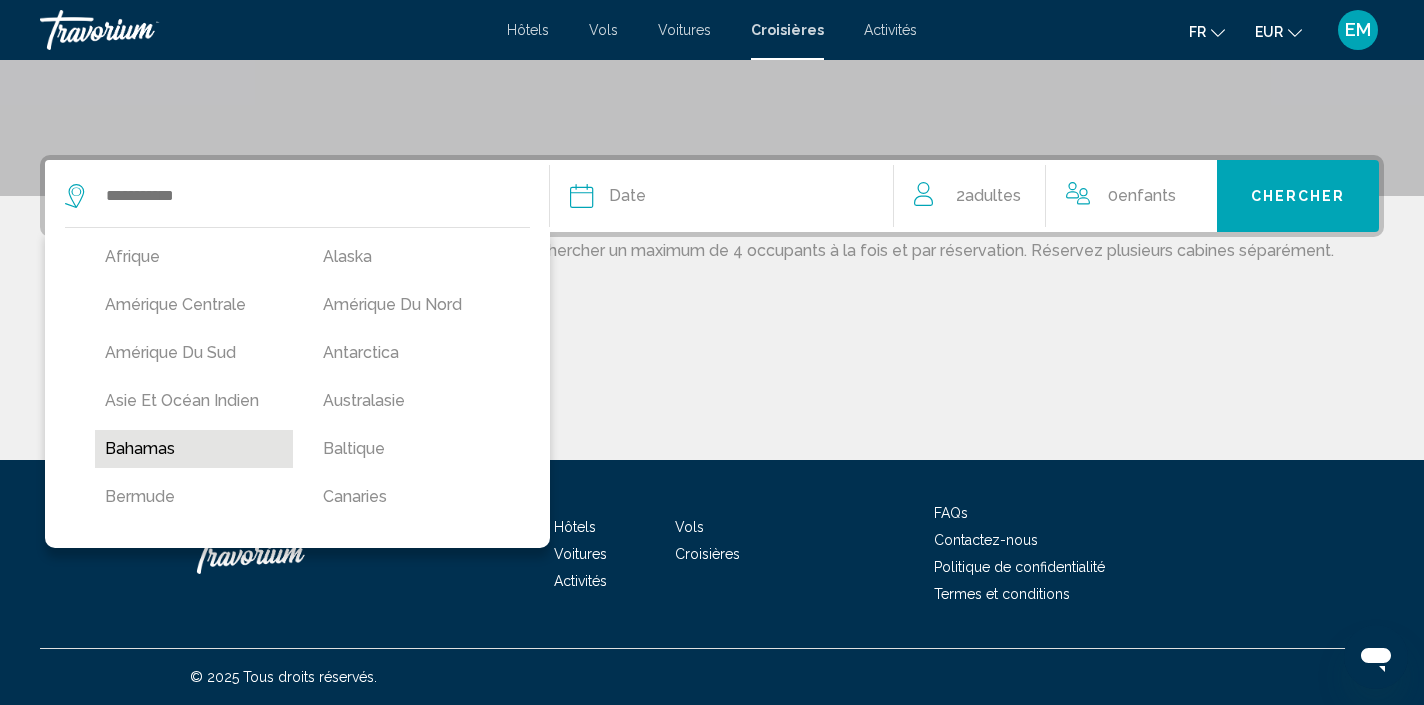 click on "Bahamas" at bounding box center (194, 449) 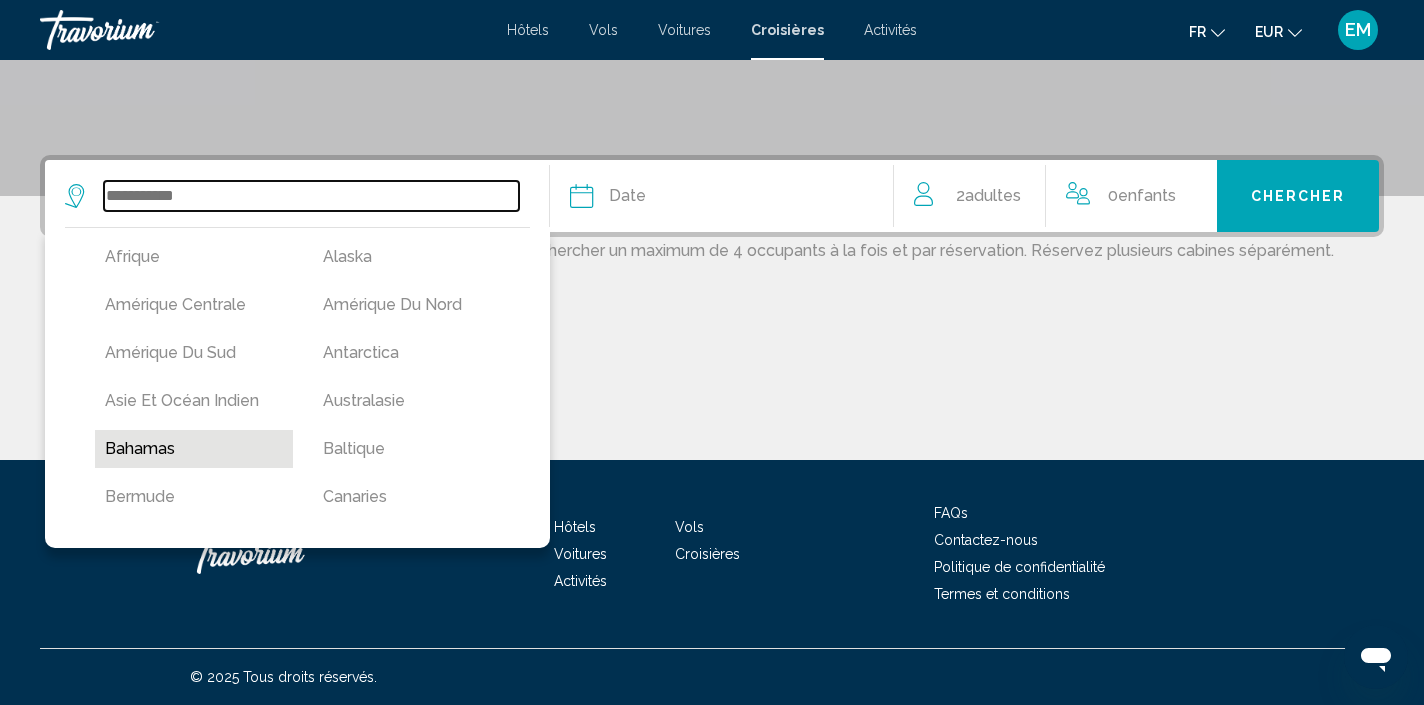 type on "*******" 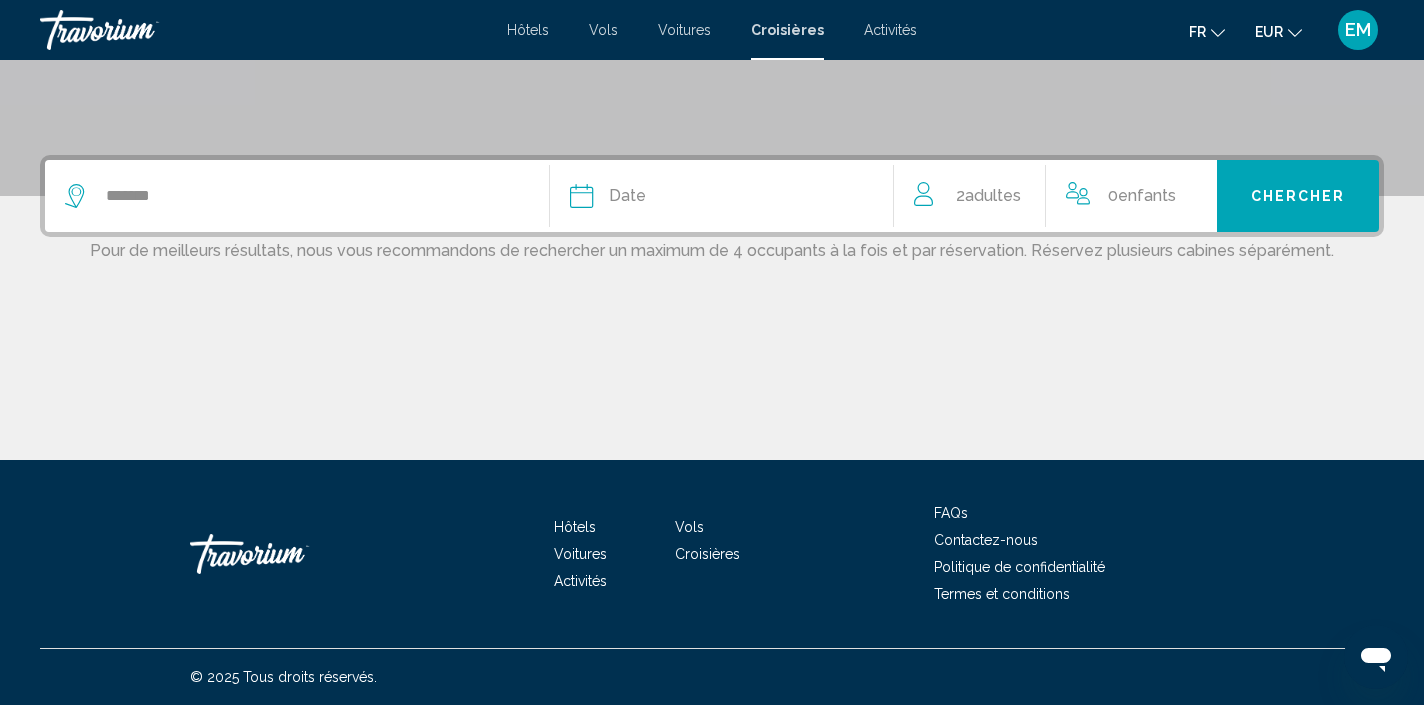 click on "Date" 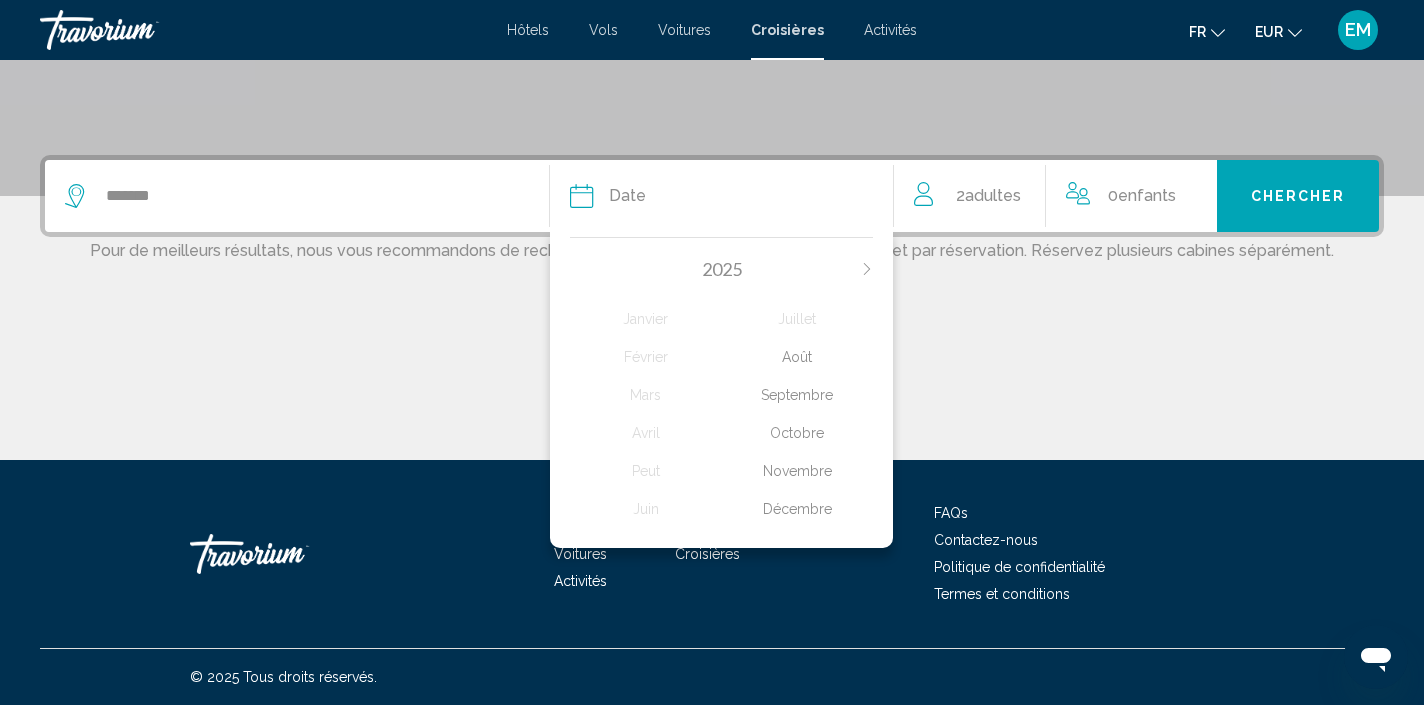 click on "Décembre" 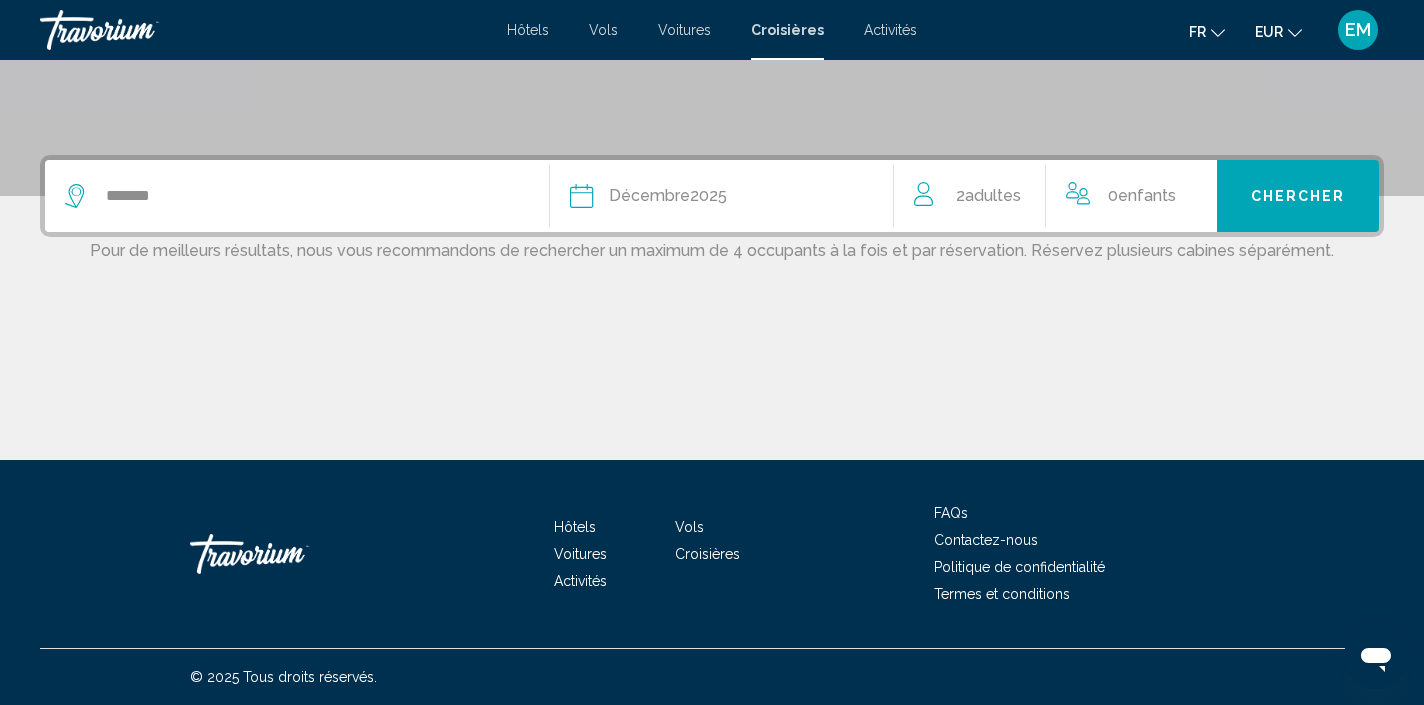 click on "Chercher" at bounding box center (1298, 196) 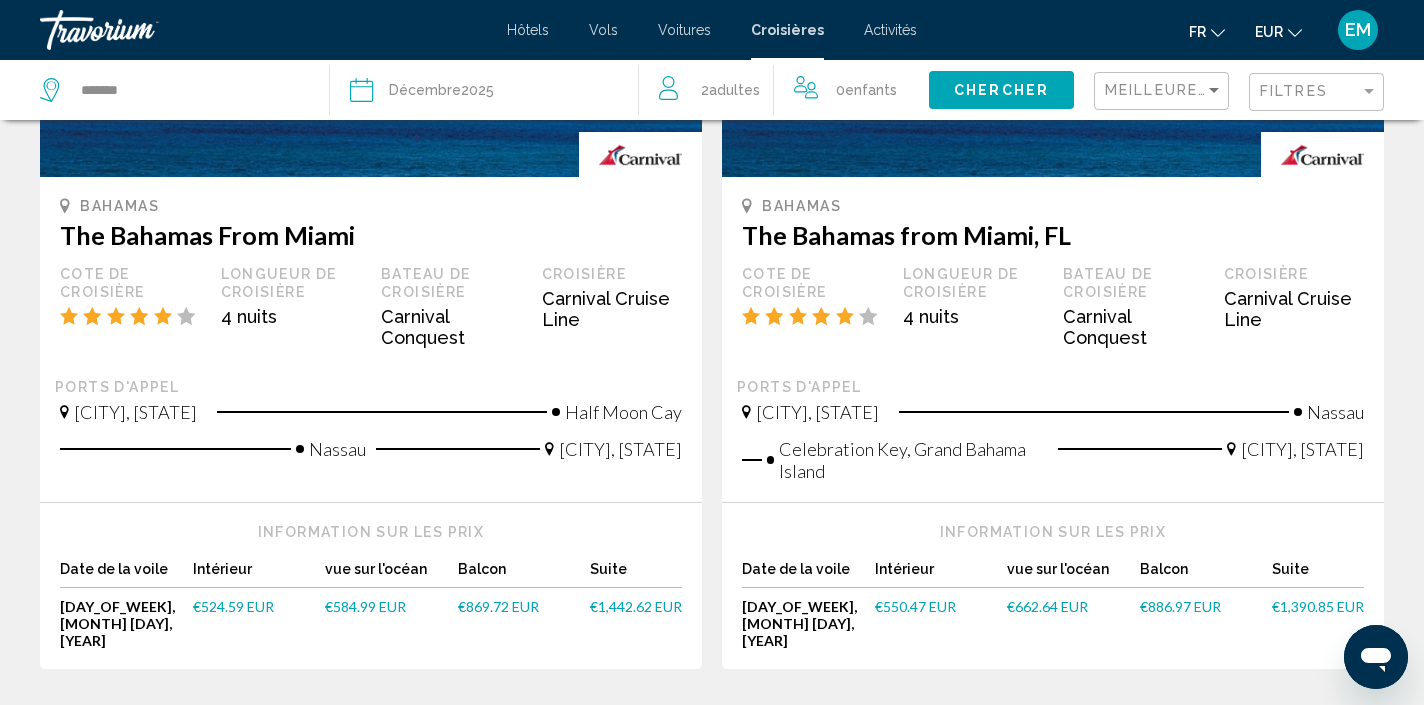 scroll, scrollTop: 2055, scrollLeft: 0, axis: vertical 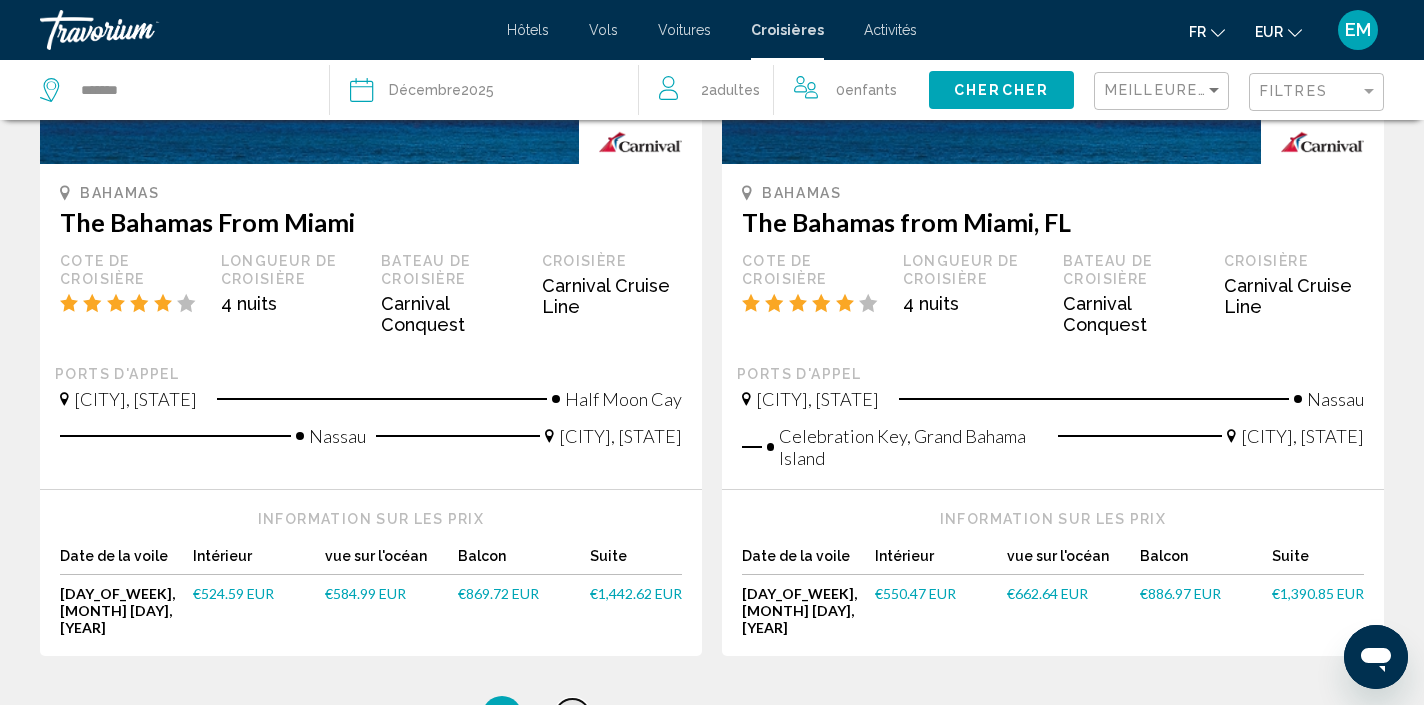 click on "page  2" at bounding box center (572, 716) 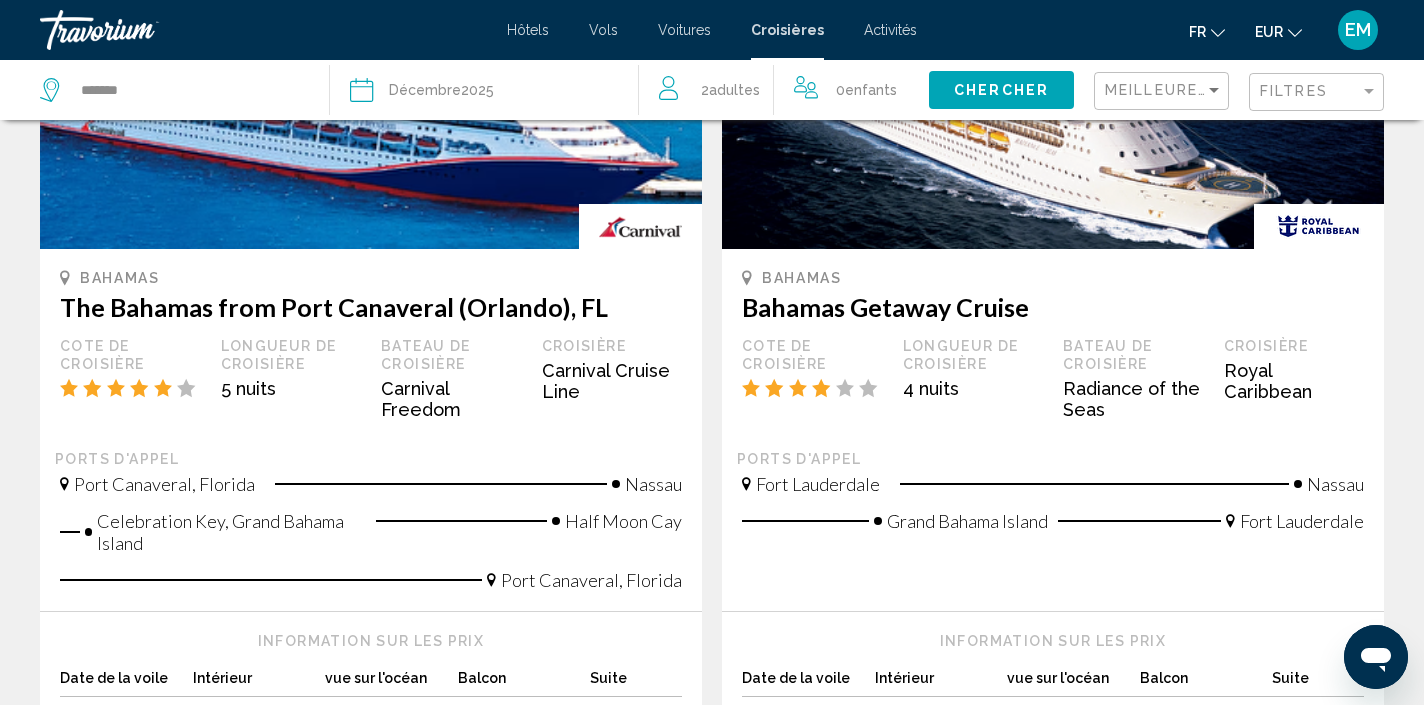 scroll, scrollTop: 215, scrollLeft: 0, axis: vertical 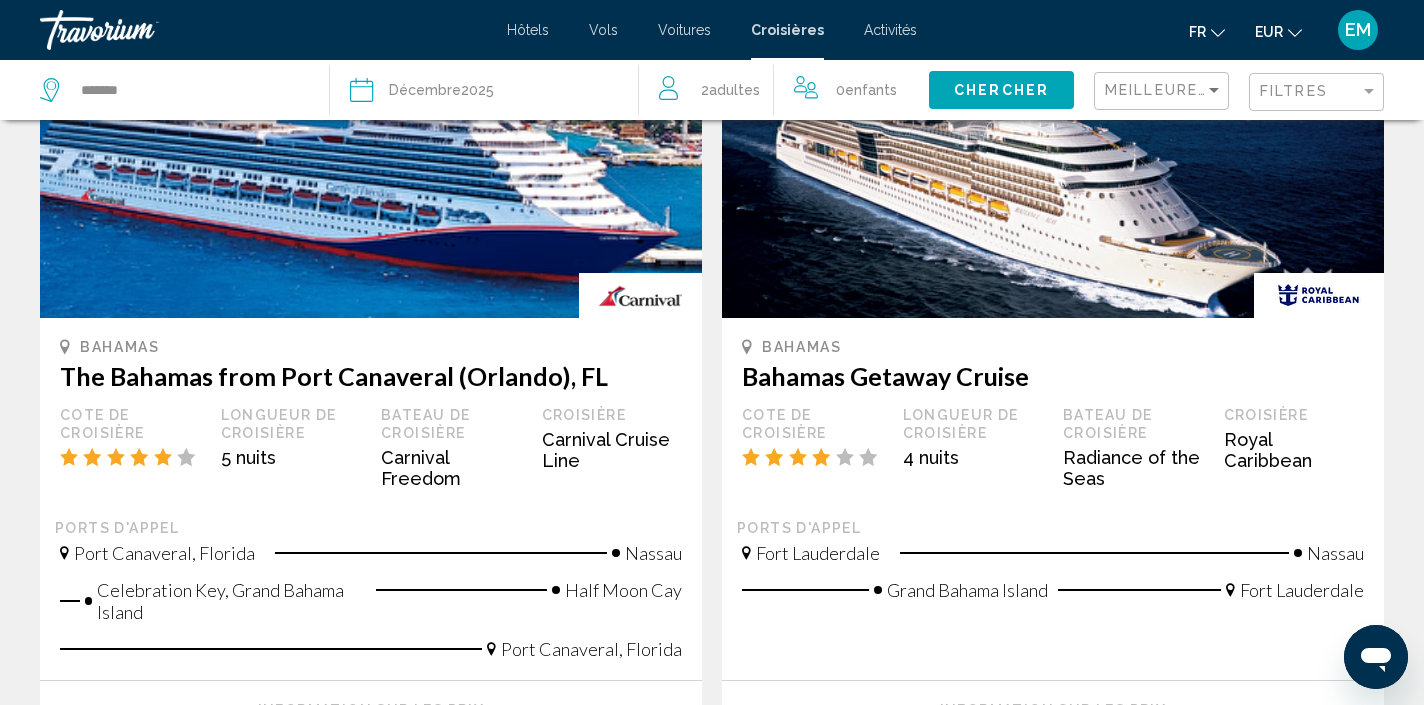 click on "Bahamas" at bounding box center (371, 347) 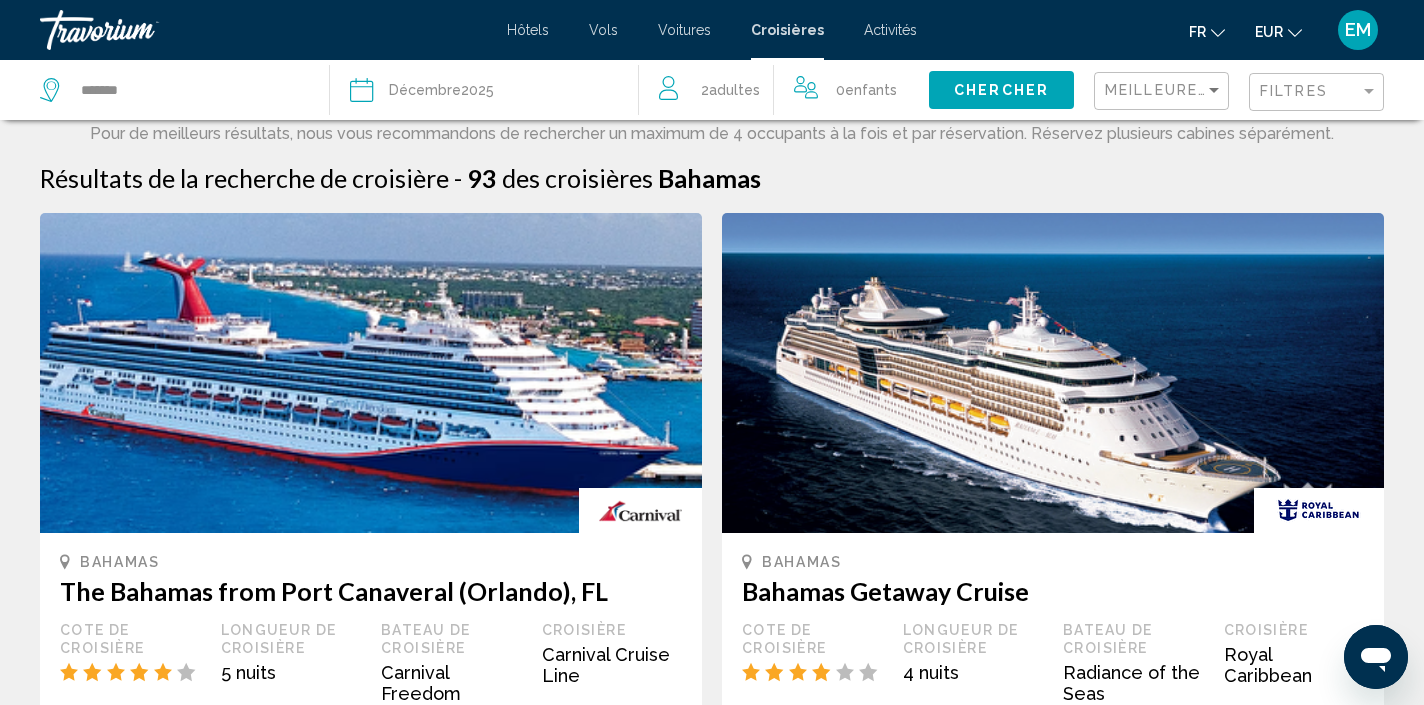 scroll, scrollTop: 0, scrollLeft: 0, axis: both 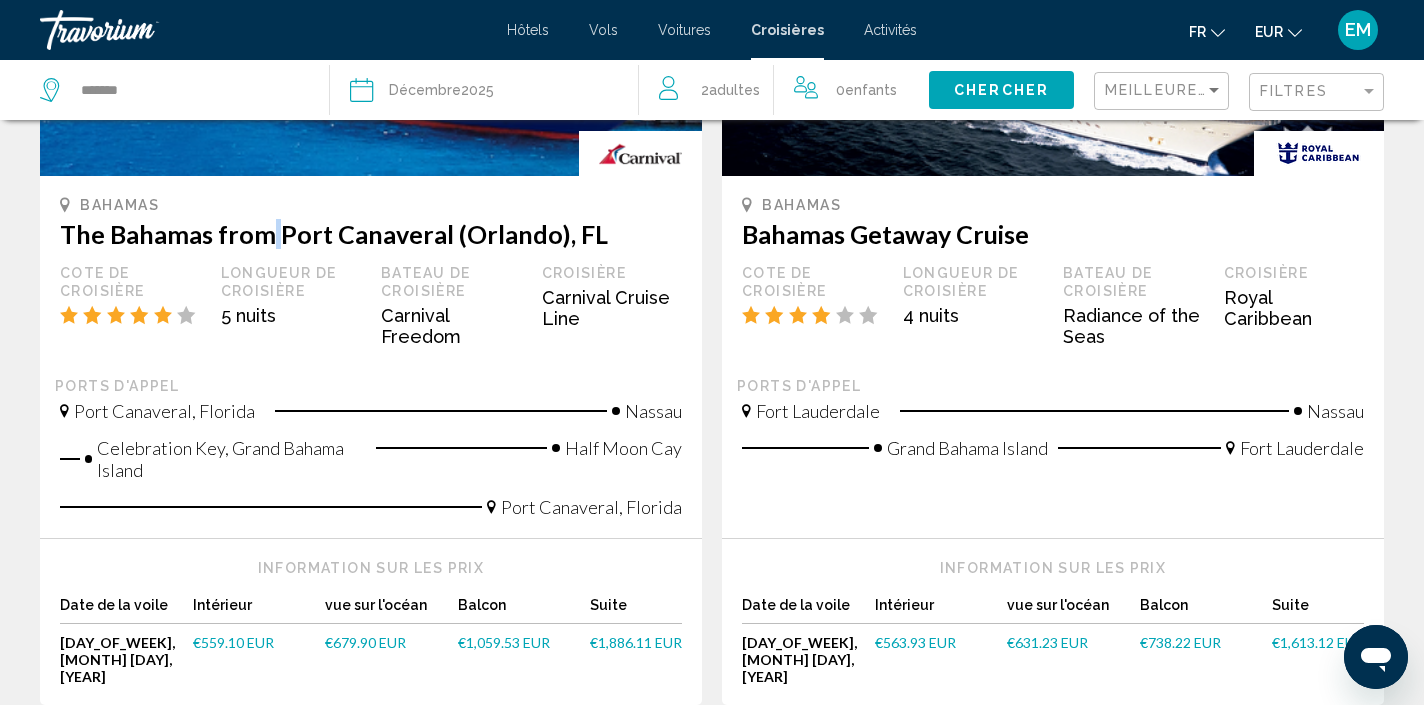 click on "Information sur les prix" at bounding box center (371, 568) 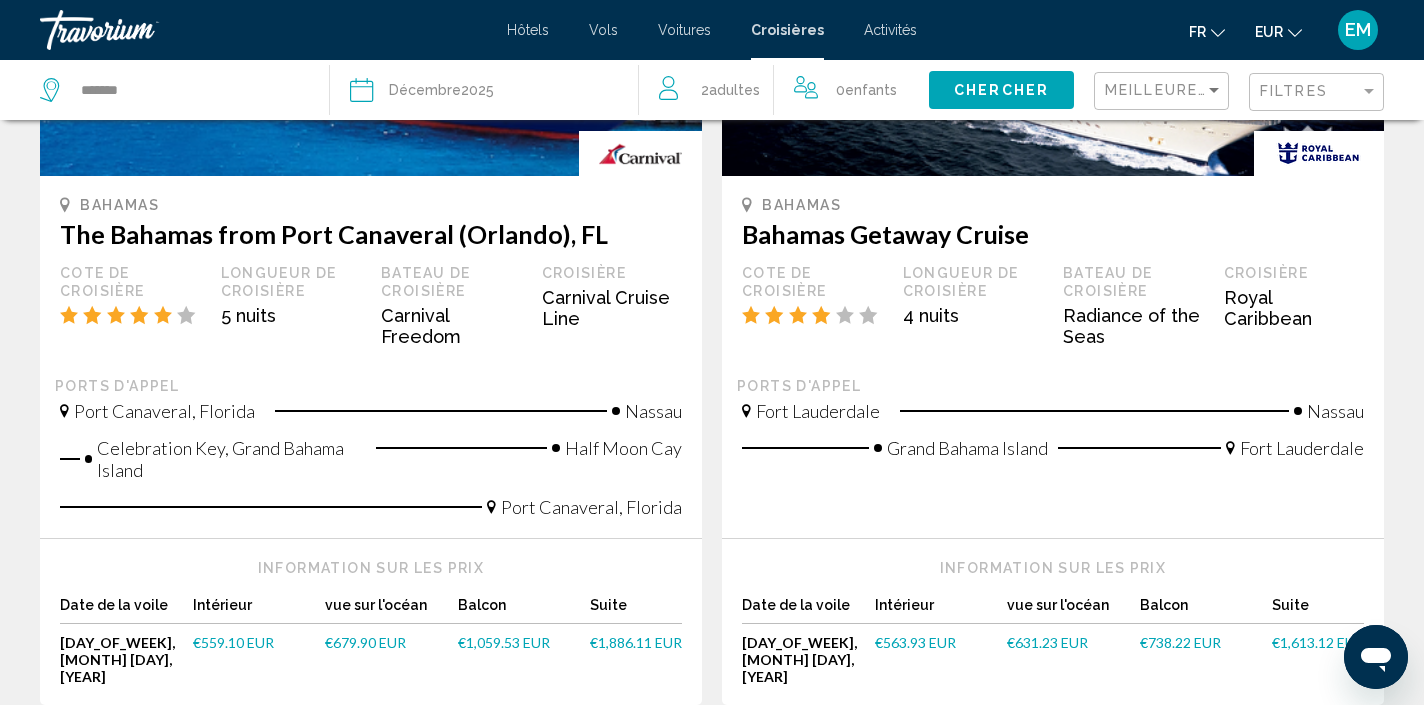 click on "Information sur les prix" at bounding box center (371, 568) 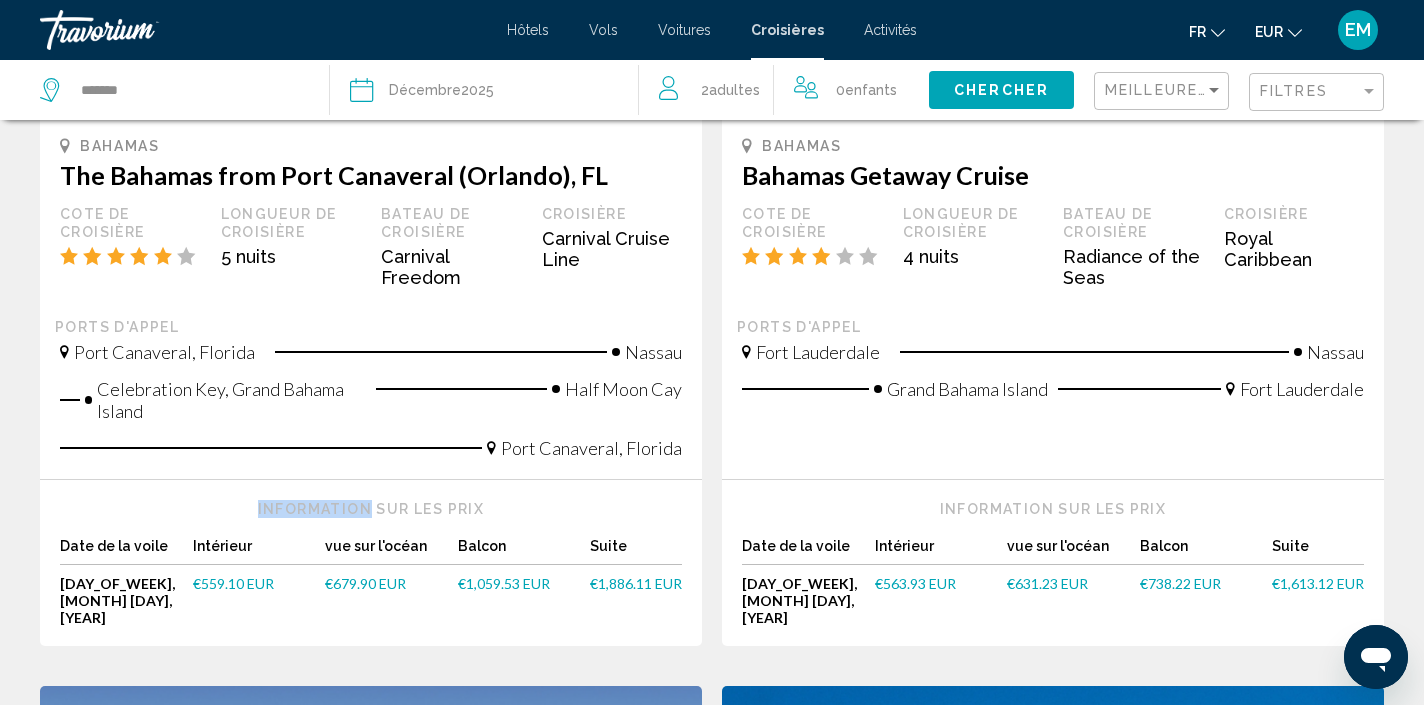 scroll, scrollTop: 441, scrollLeft: 0, axis: vertical 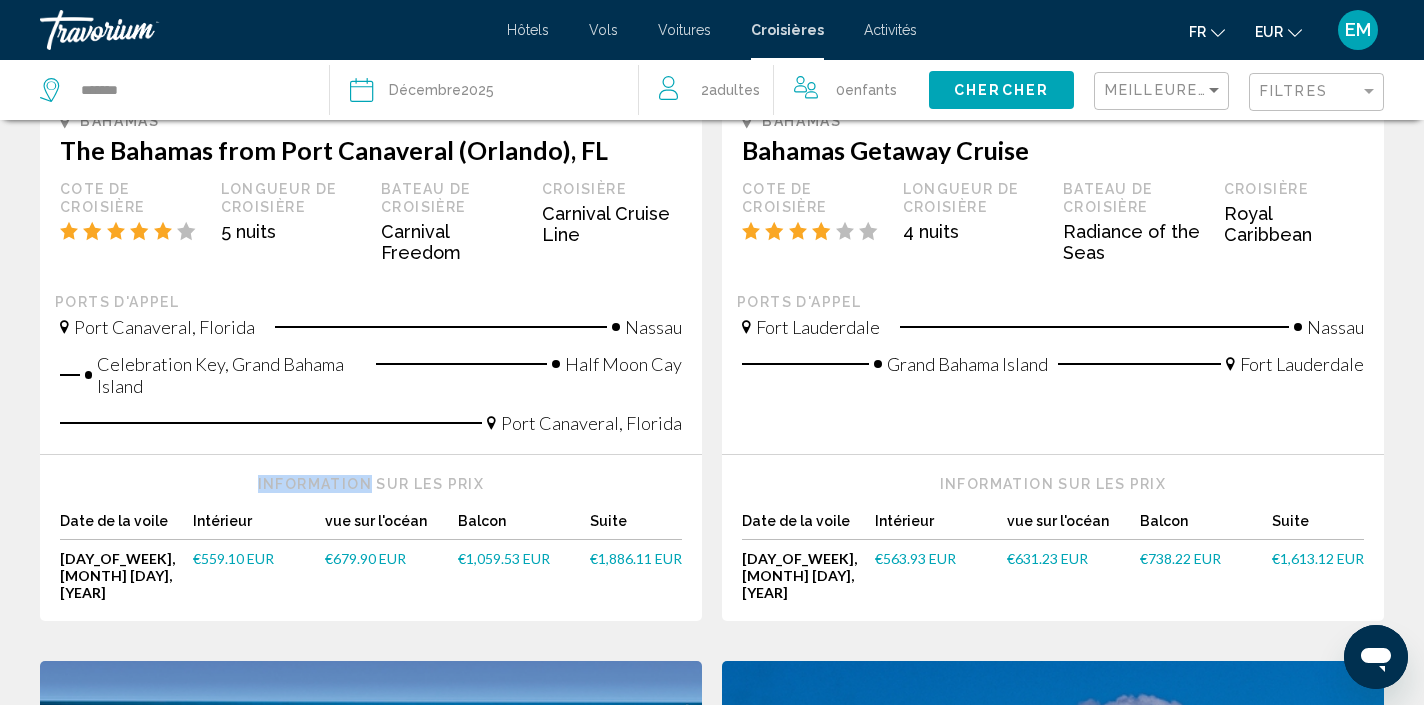 click on "€679.90 EUR" at bounding box center [365, 558] 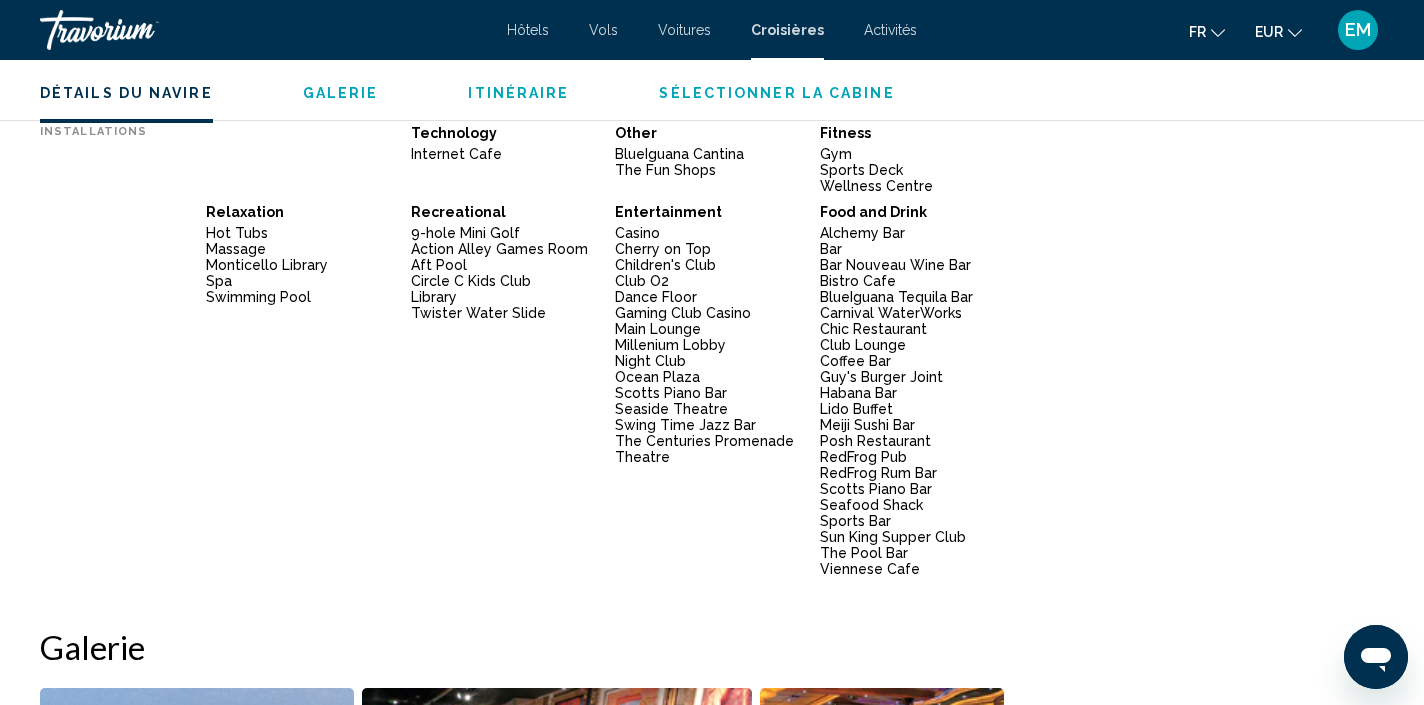 scroll, scrollTop: 1628, scrollLeft: 0, axis: vertical 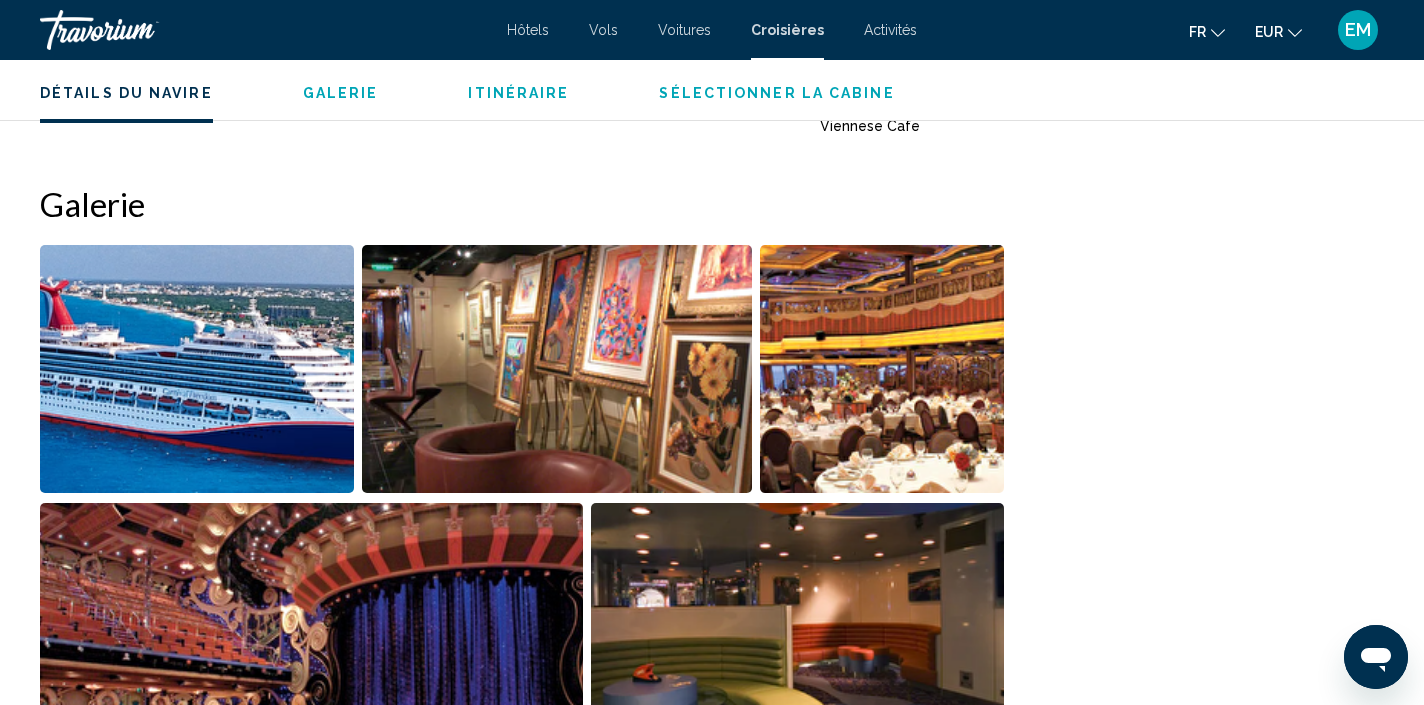 click at bounding box center [882, 369] 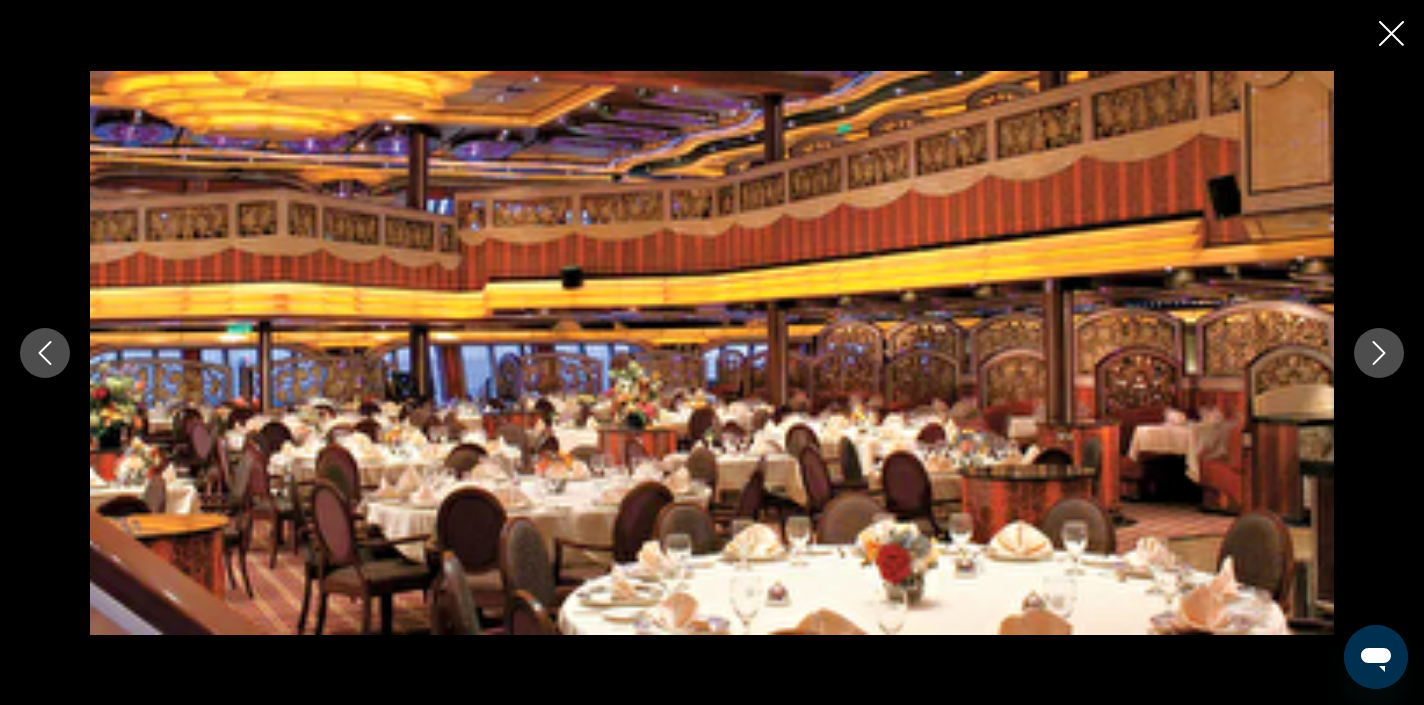 click 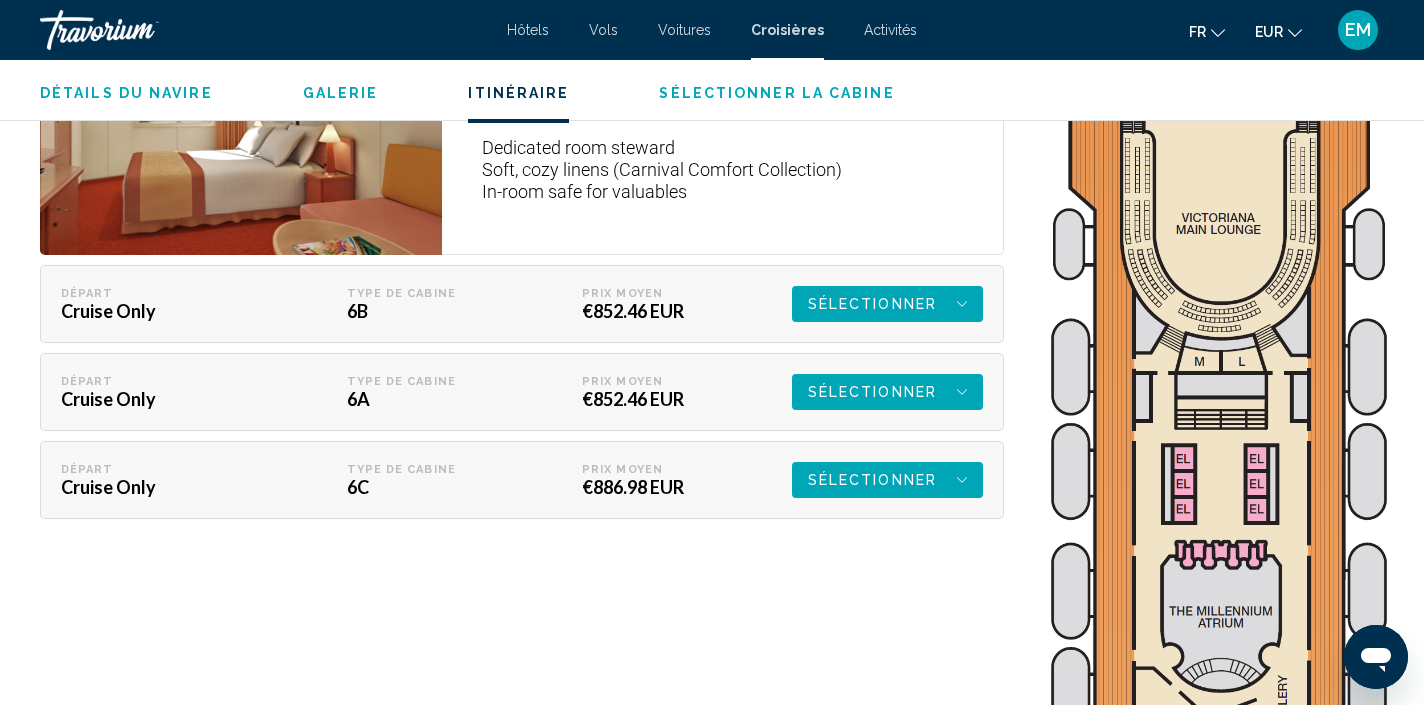 scroll, scrollTop: 2669, scrollLeft: 0, axis: vertical 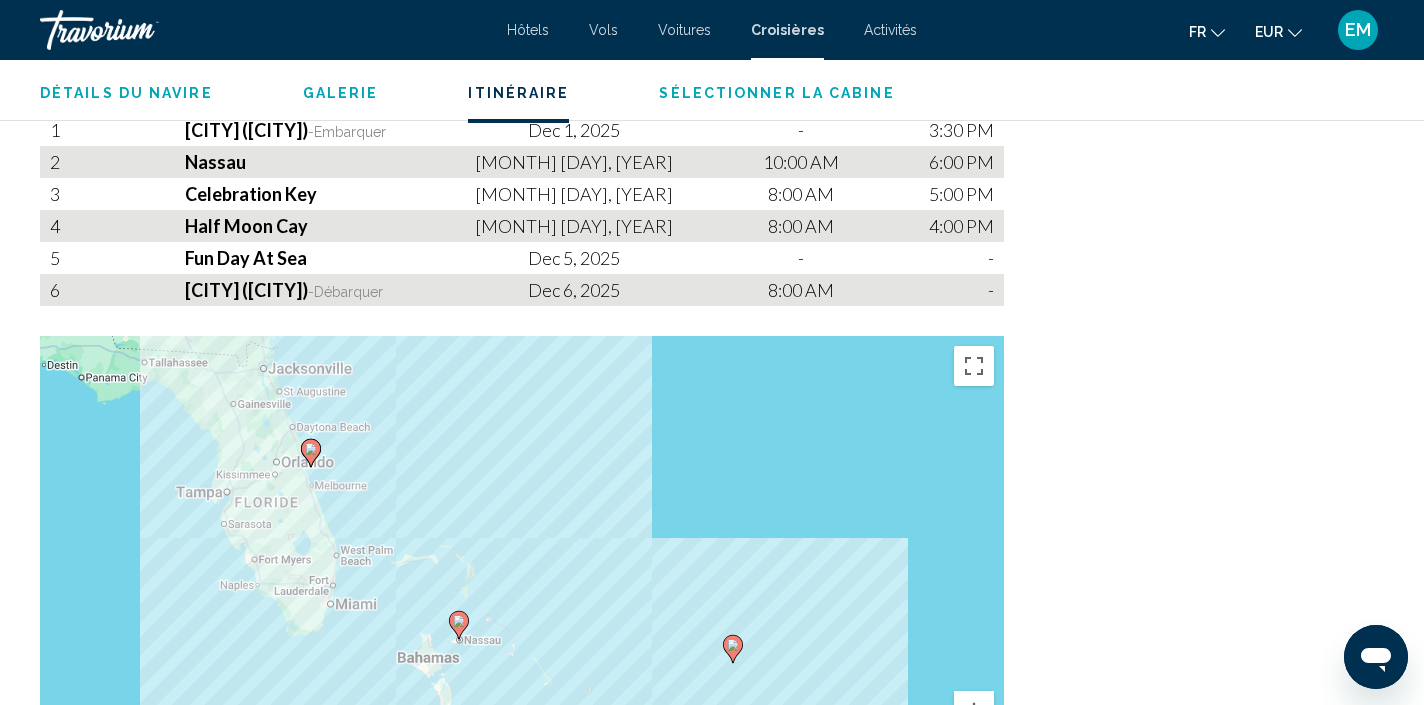 click on "Activités" at bounding box center [890, 30] 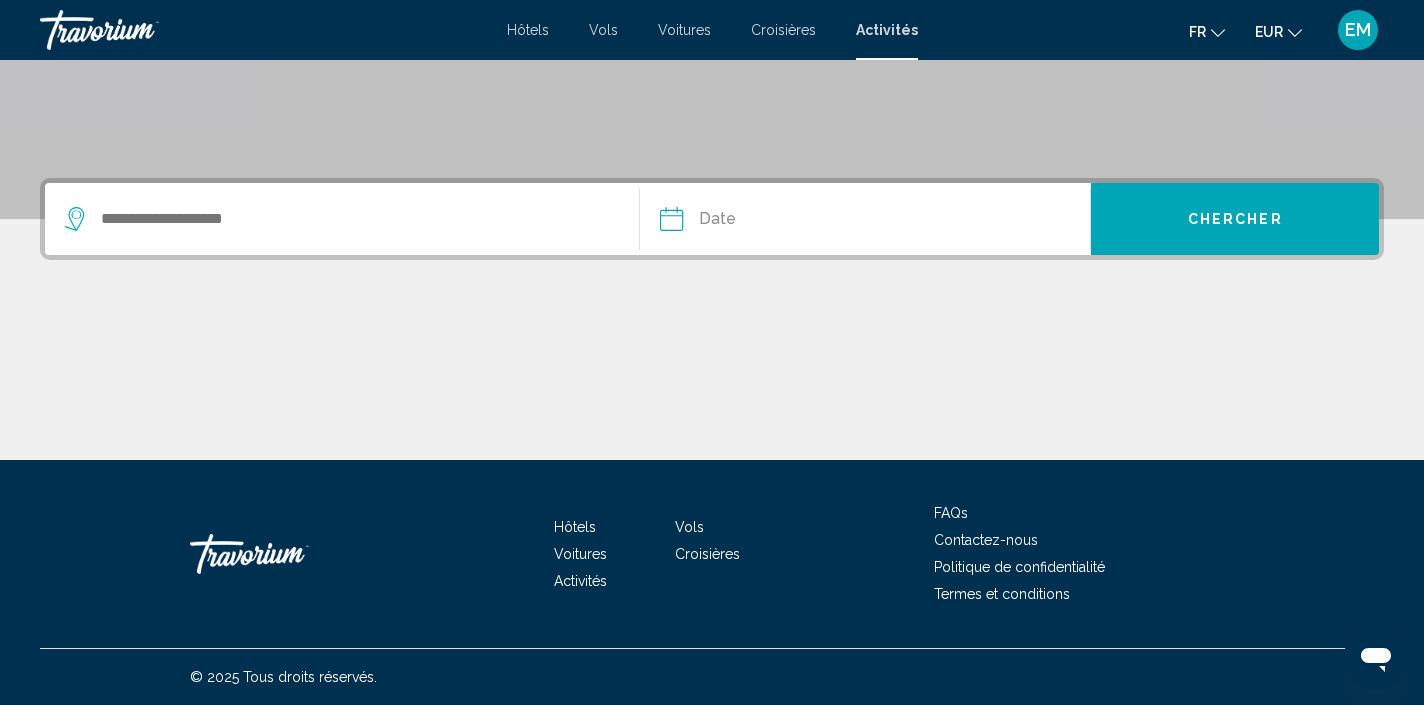 scroll, scrollTop: 381, scrollLeft: 0, axis: vertical 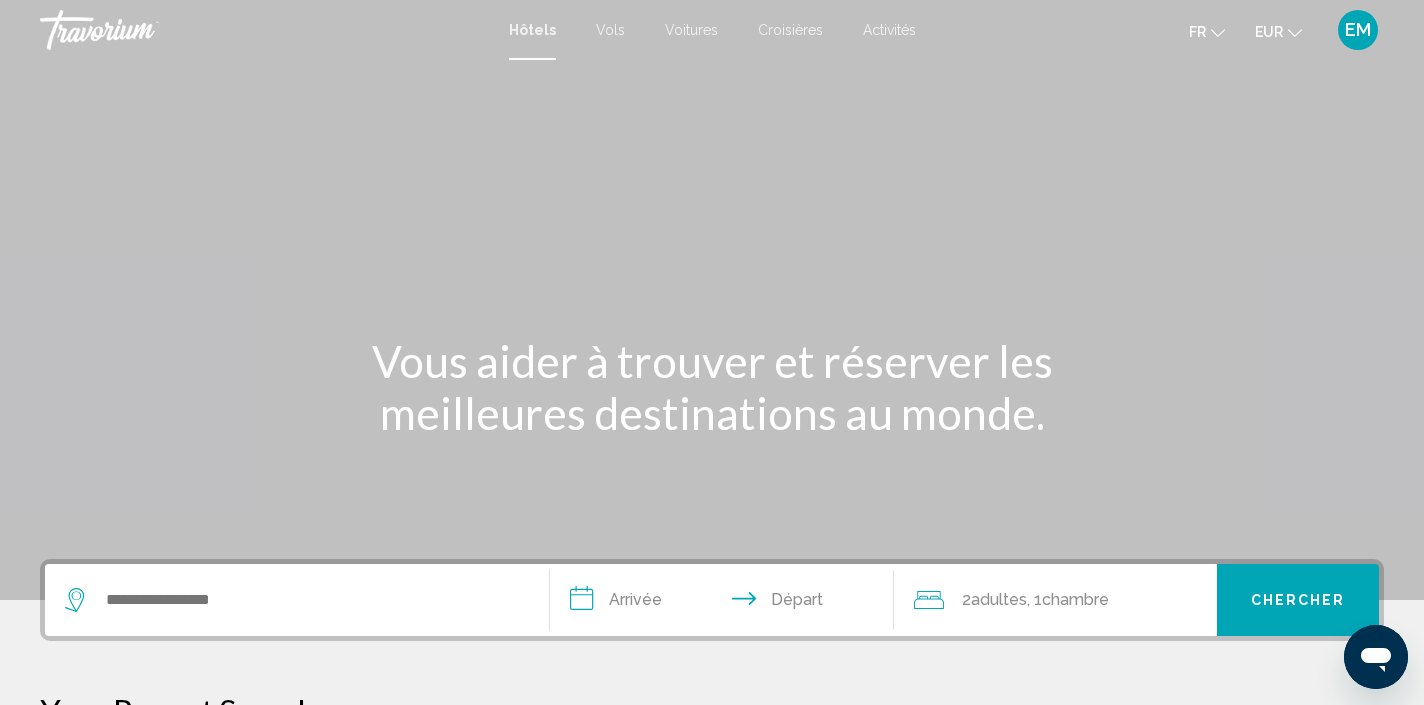 click on "Hôtels Vols Voitures Croisières Activités Hôtels Vols Voitures Croisières Activités fr
English Español Français Italiano Português русский EUR
USD ($) MXN (Mex$) CAD (Can$) GBP (£) EUR (€) AUD (A$) NZD (NZ$) CNY (CN¥) EM Se connecter" at bounding box center [712, 30] 